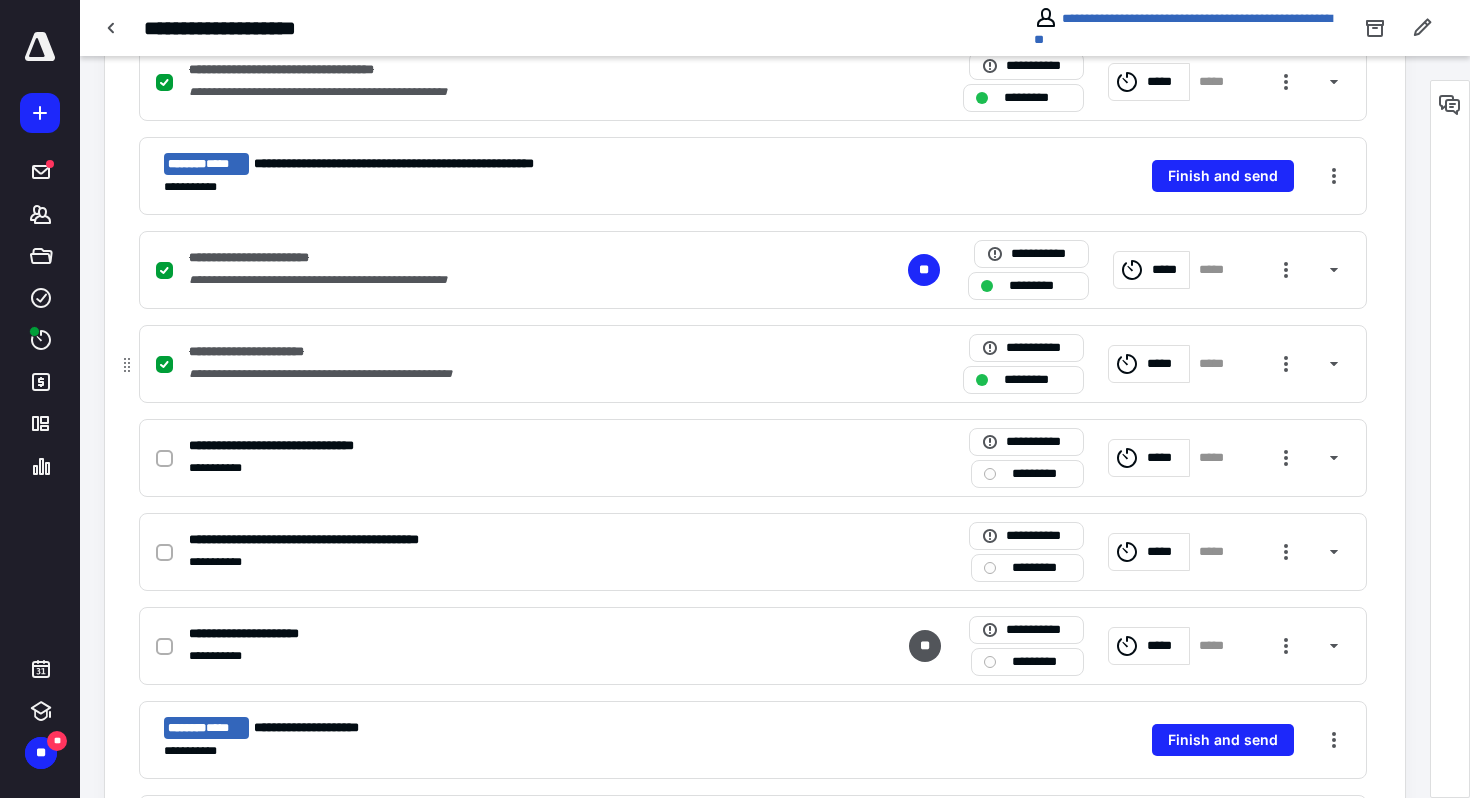 scroll, scrollTop: 911, scrollLeft: 0, axis: vertical 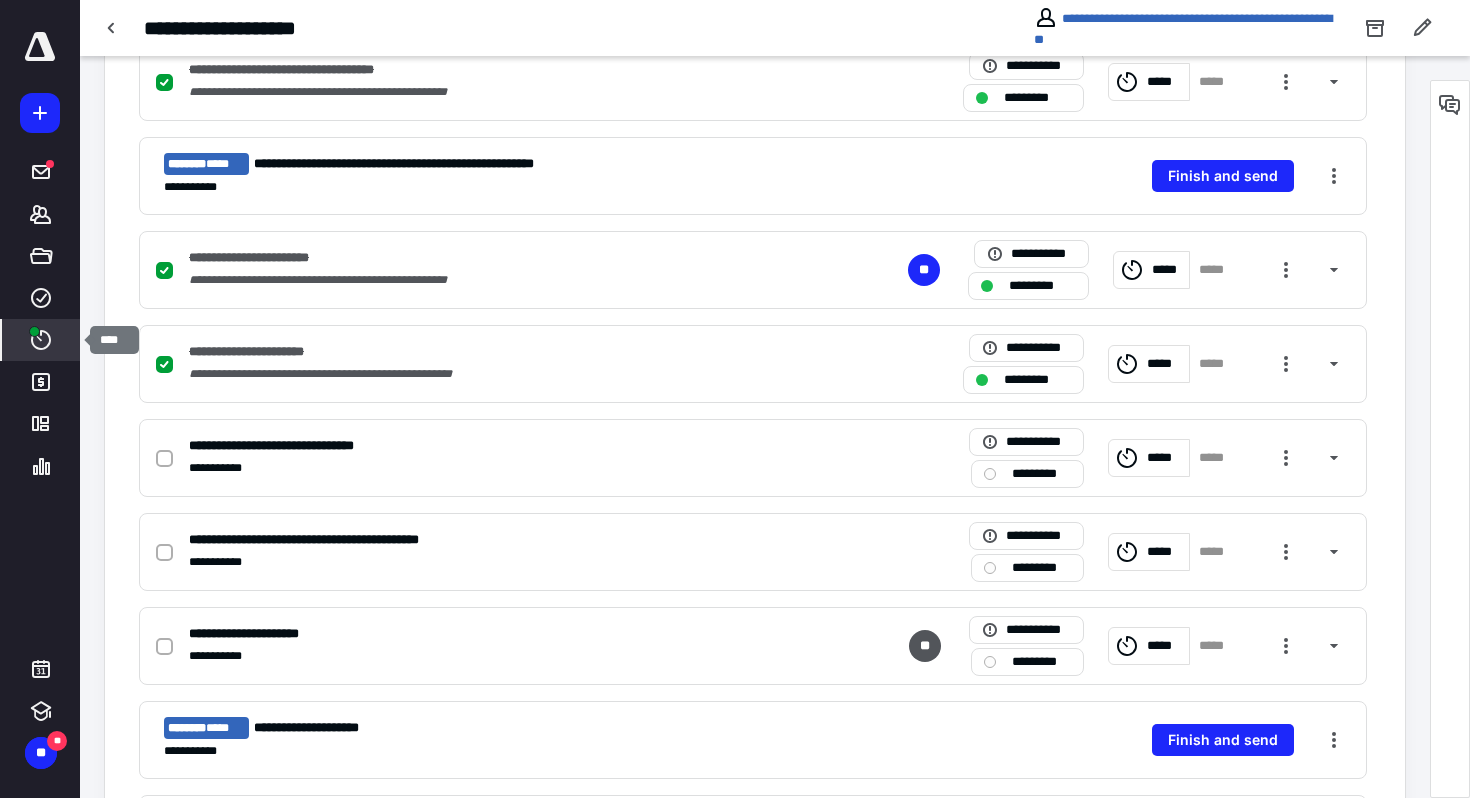 click 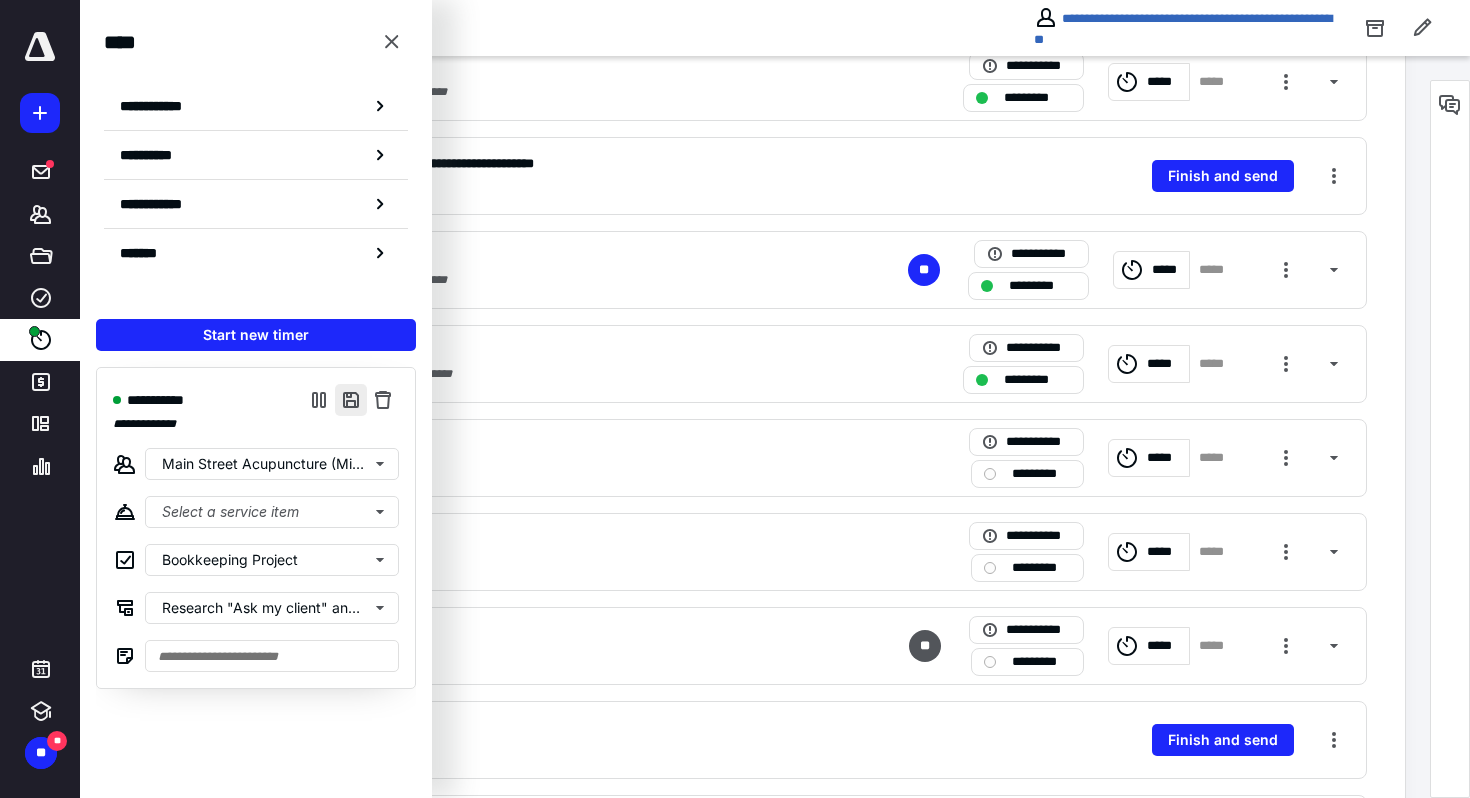 click at bounding box center [351, 400] 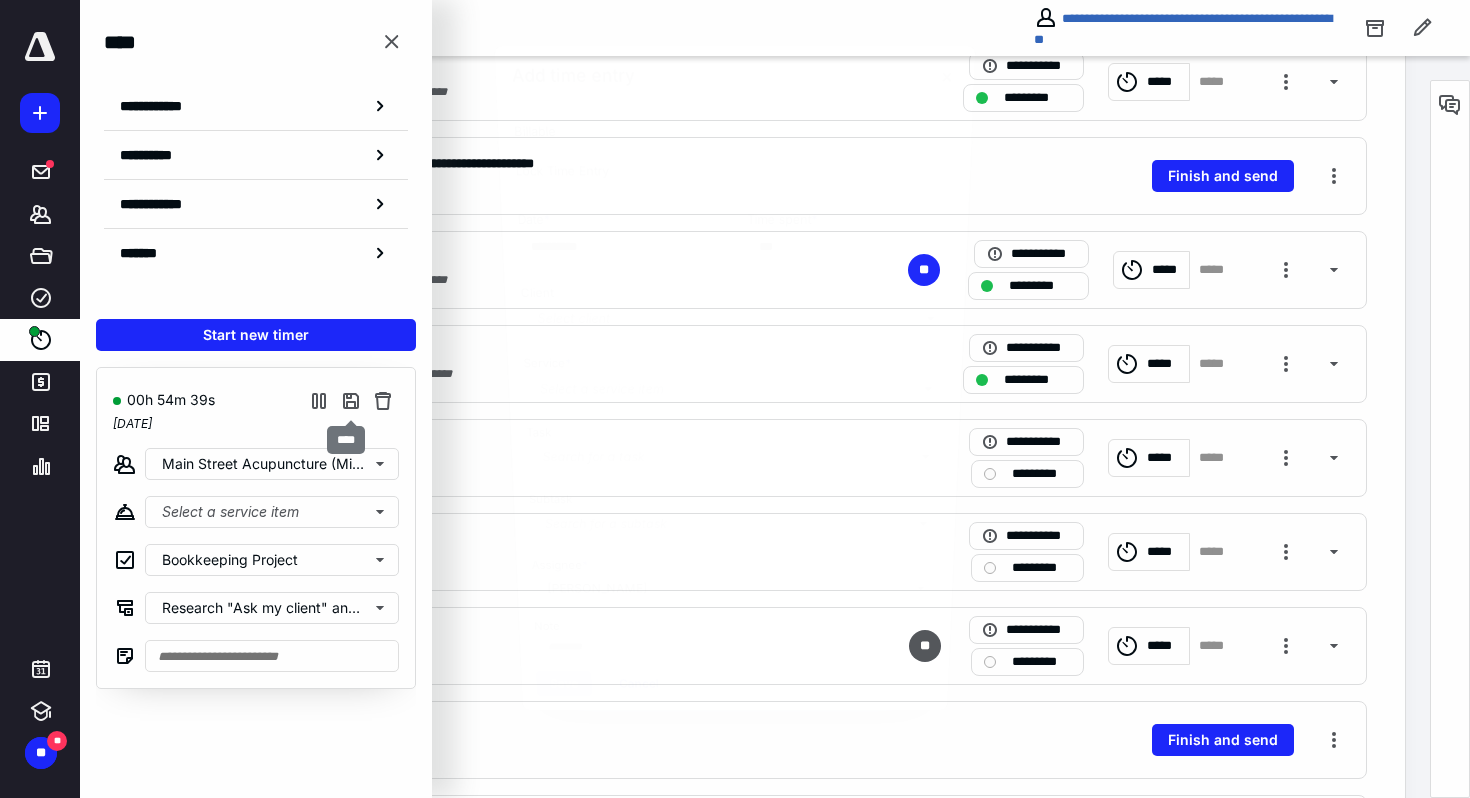 type on "***" 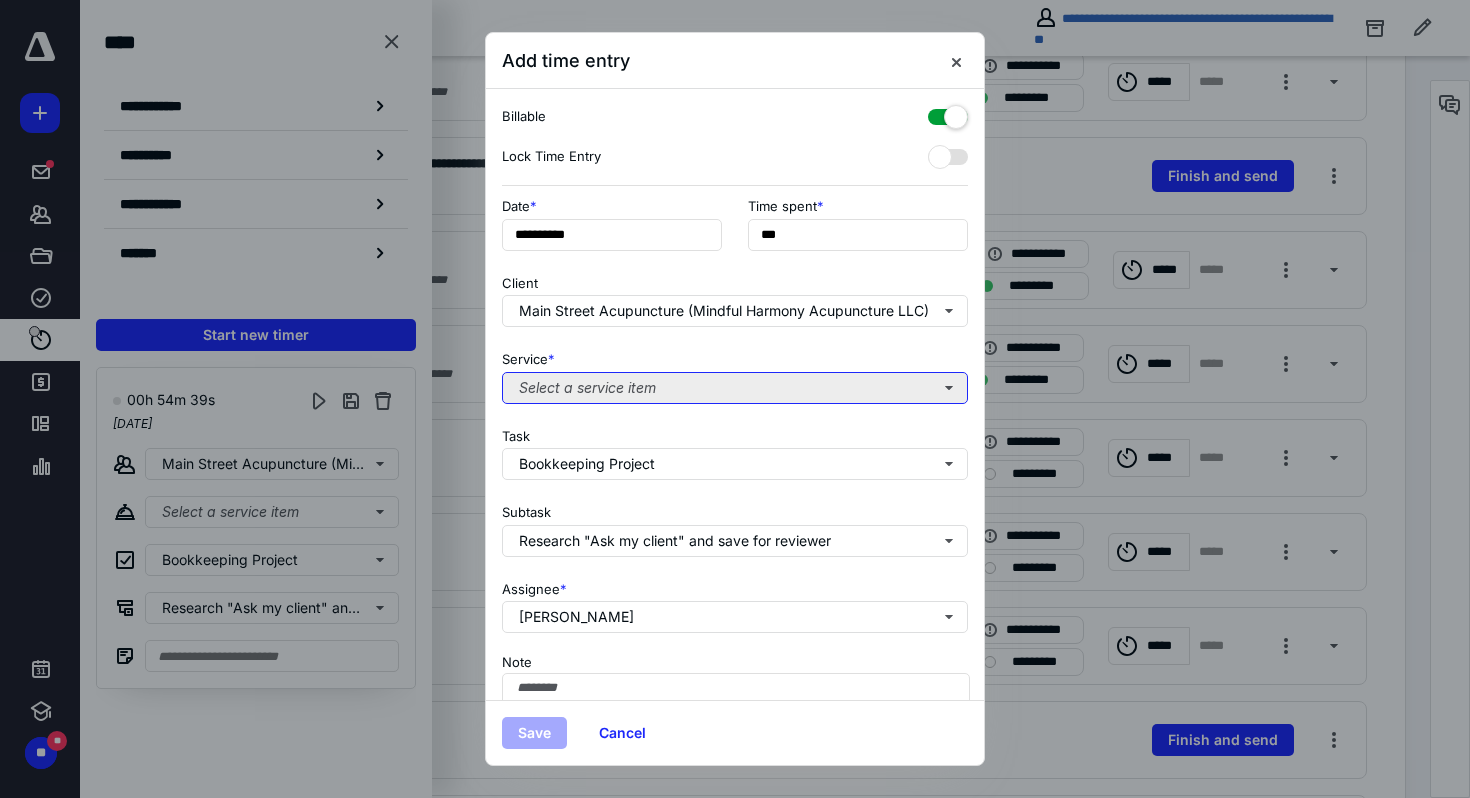 click on "Select a service item" at bounding box center (735, 388) 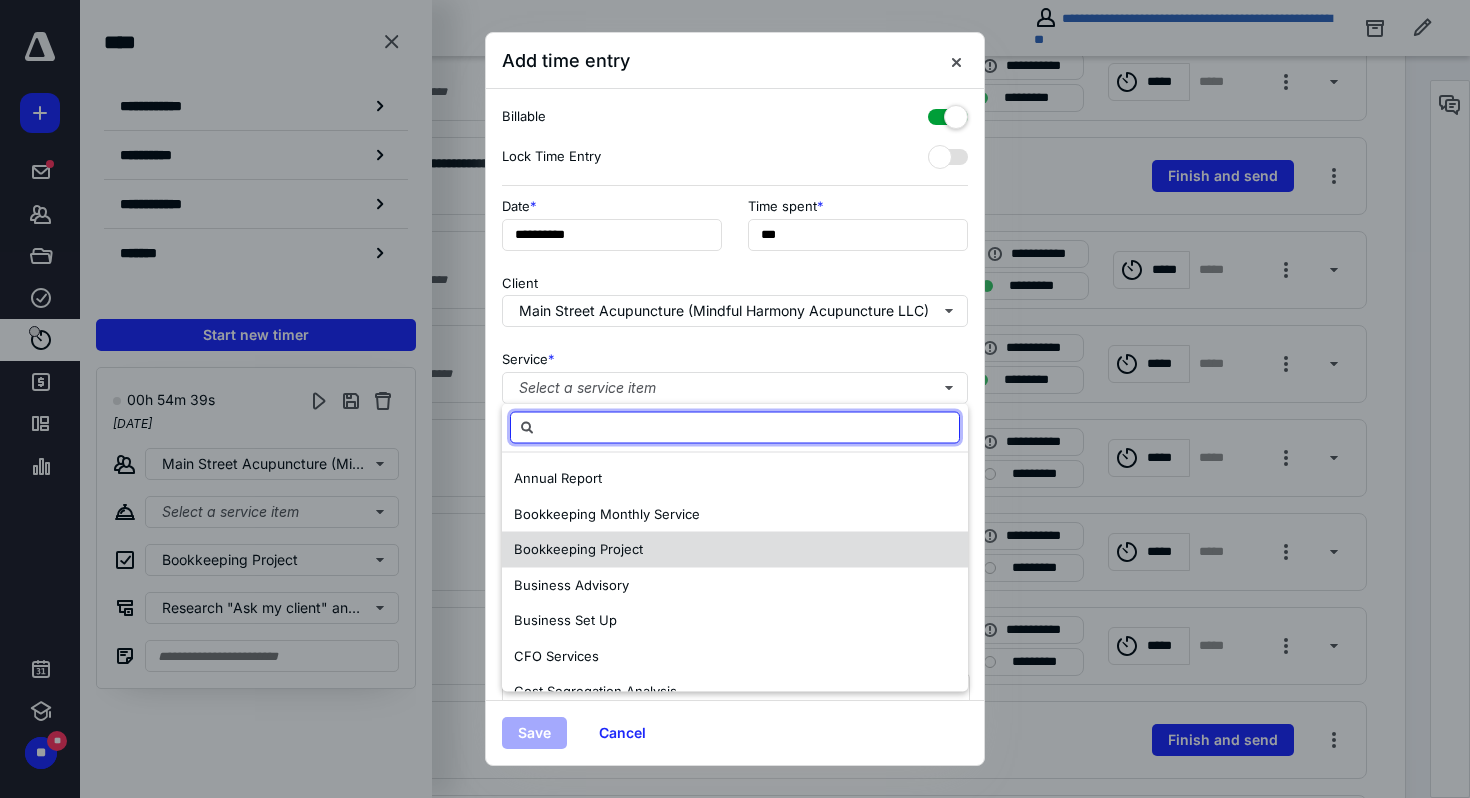 click on "Bookkeeping Project" at bounding box center [735, 550] 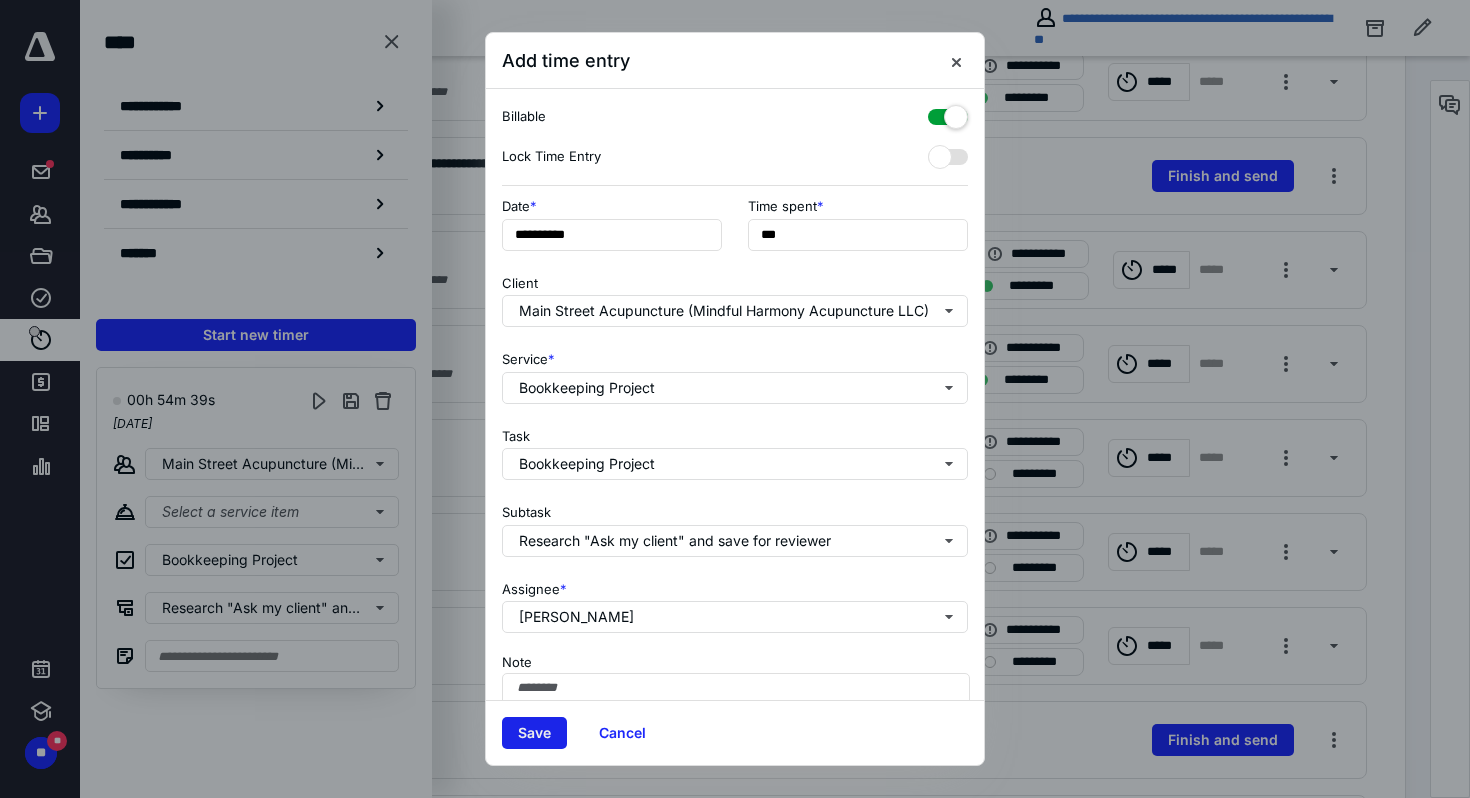 click on "Save" at bounding box center [534, 733] 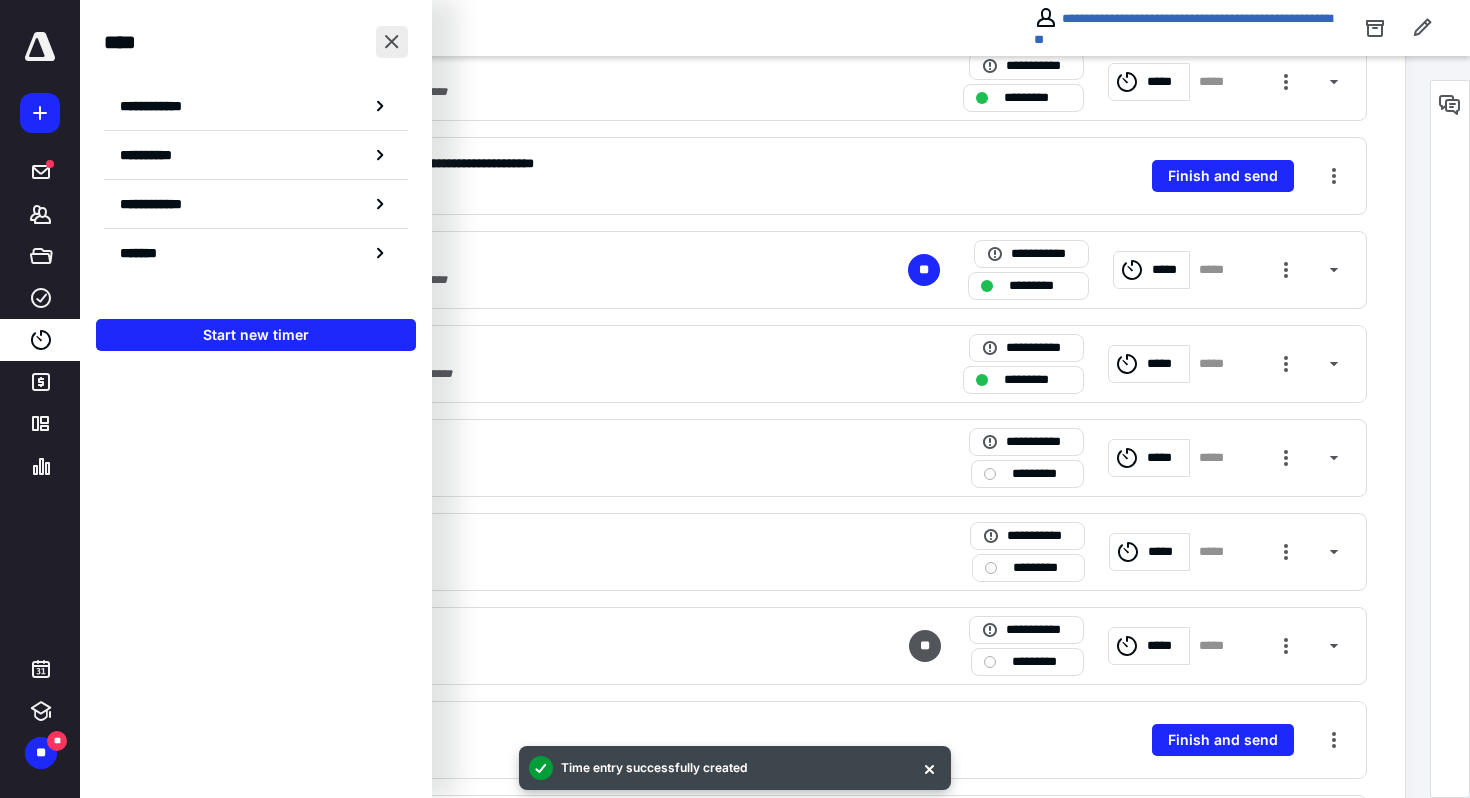 click at bounding box center [392, 42] 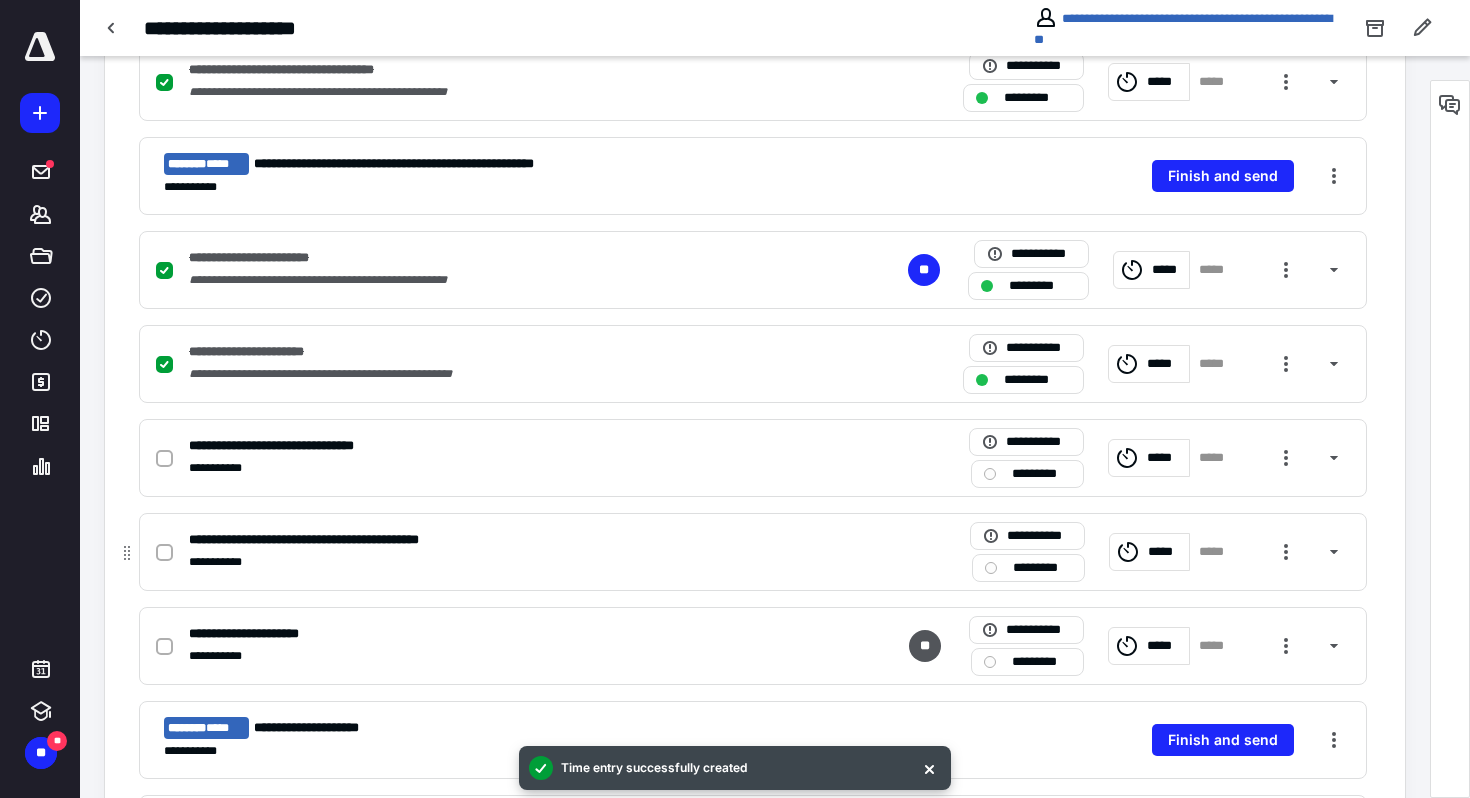 click at bounding box center [164, 553] 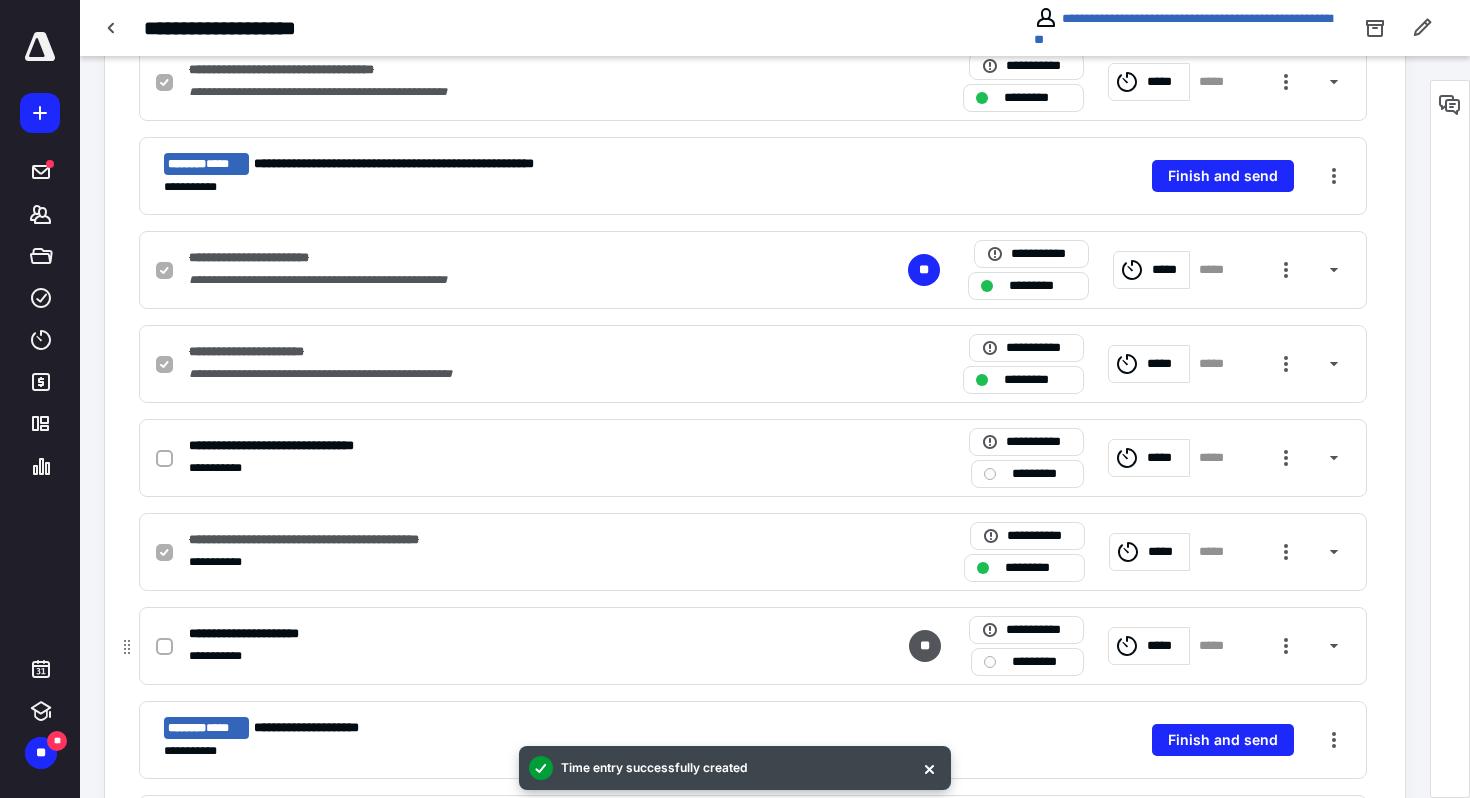 click on "**********" at bounding box center (263, 634) 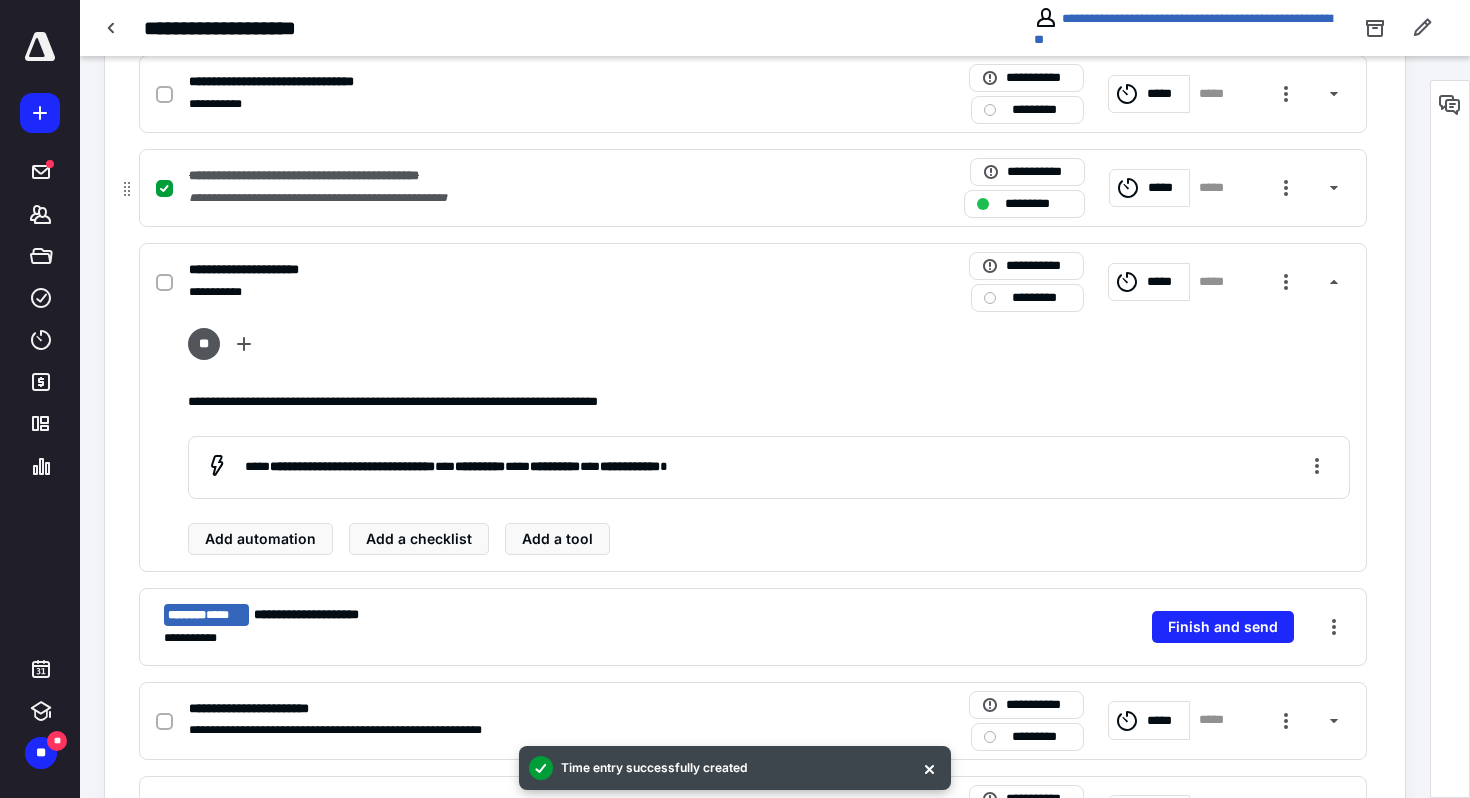 scroll, scrollTop: 1278, scrollLeft: 0, axis: vertical 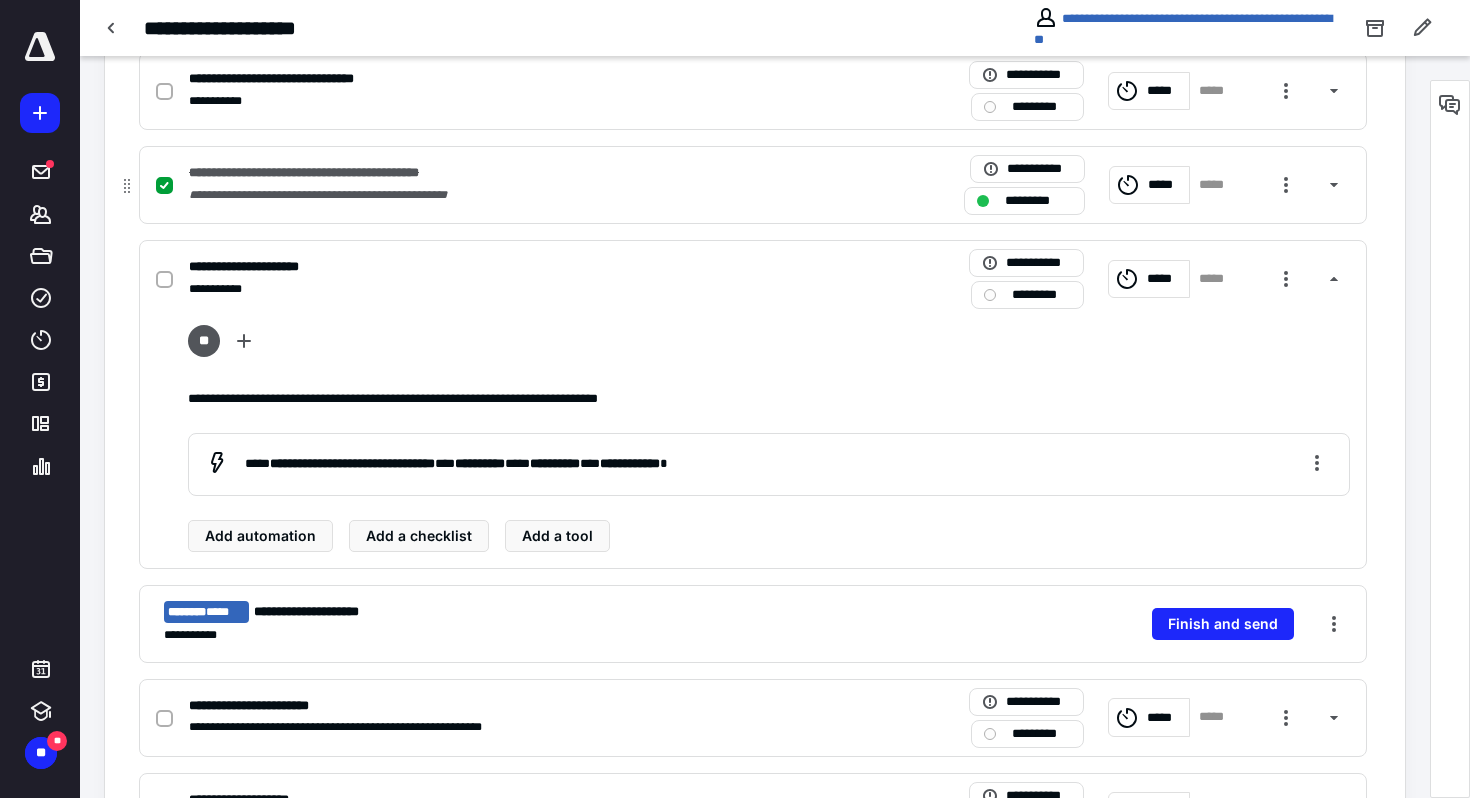 click on "**********" at bounding box center [490, 195] 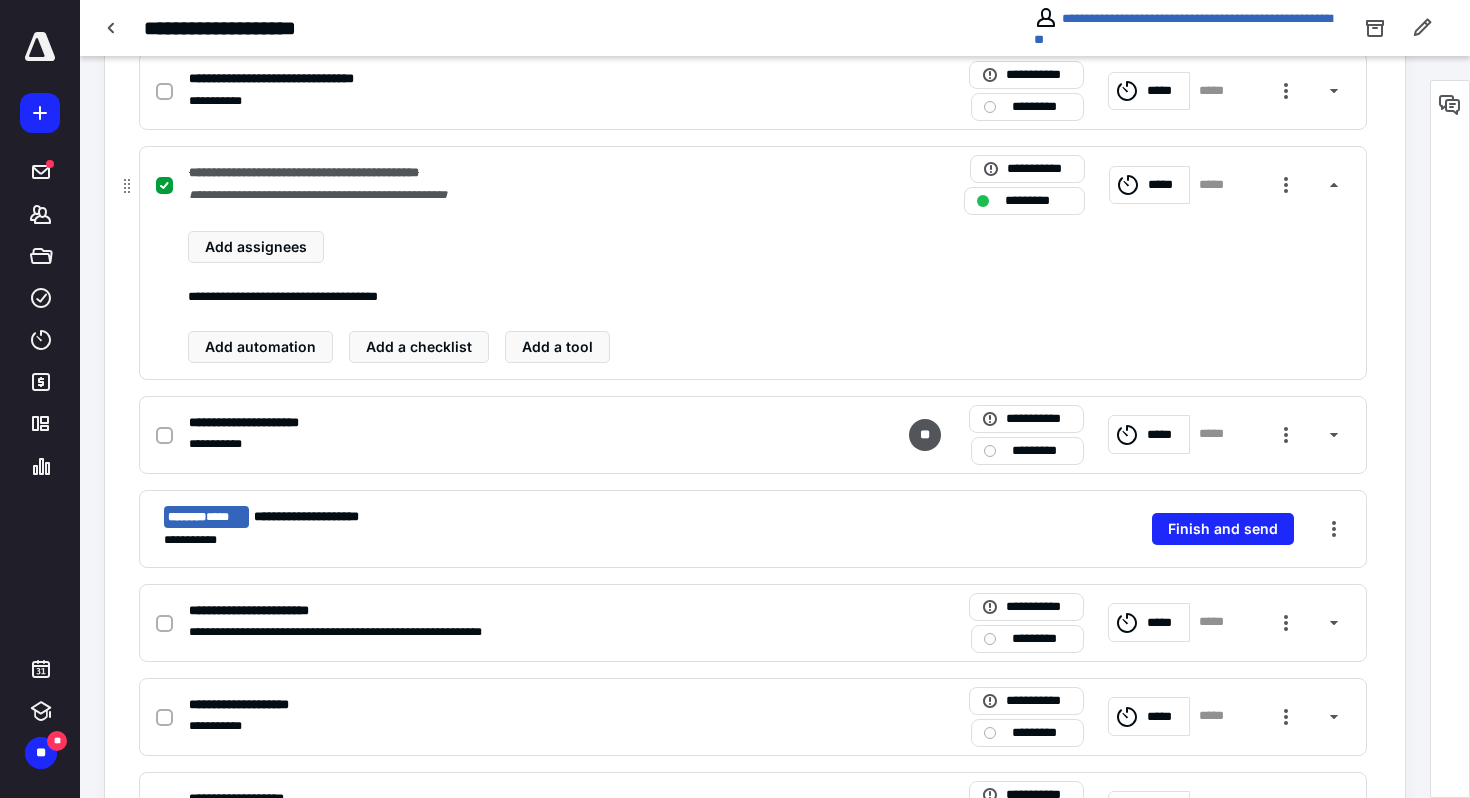 click on "**********" at bounding box center (490, 195) 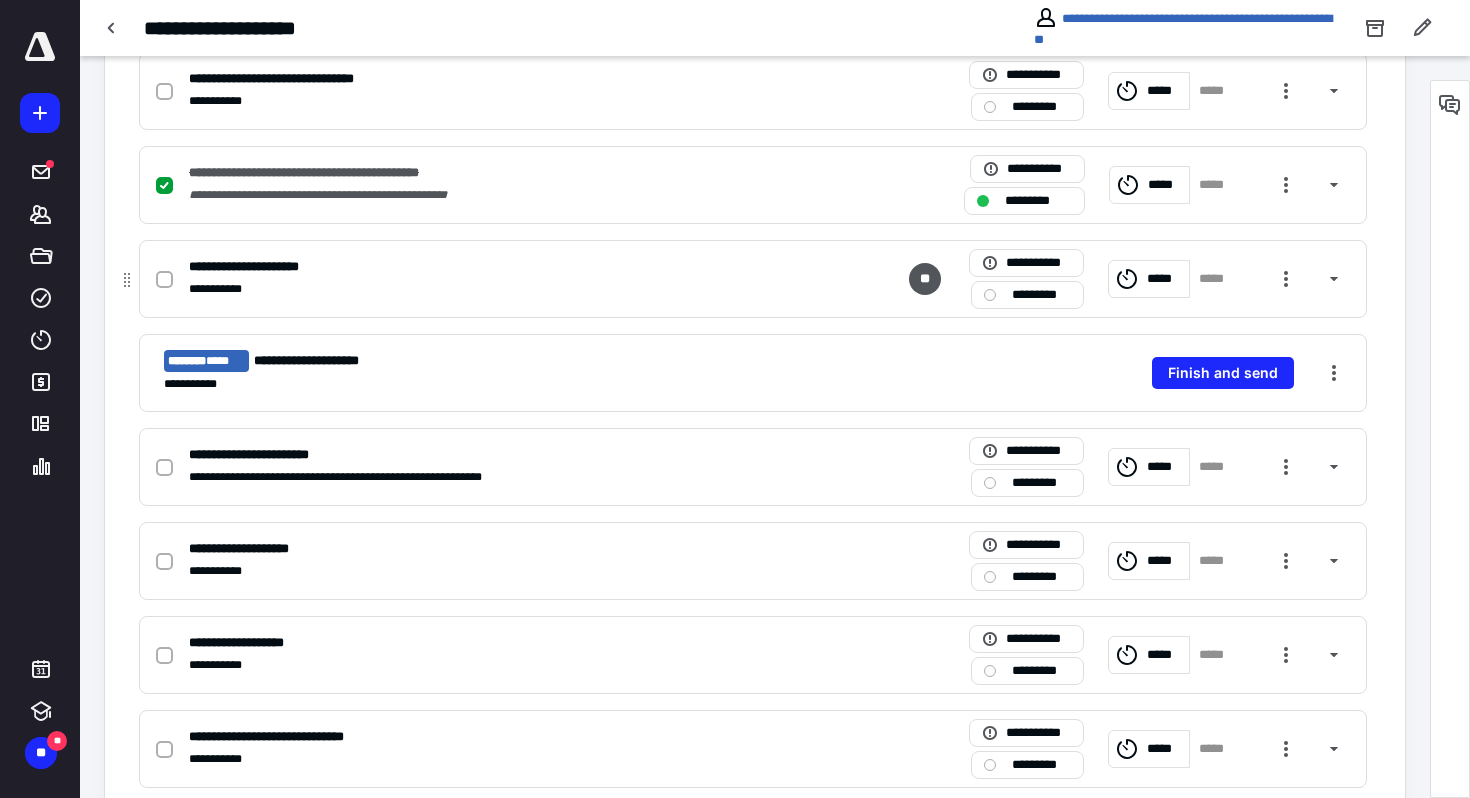 click on "**********" at bounding box center [490, 267] 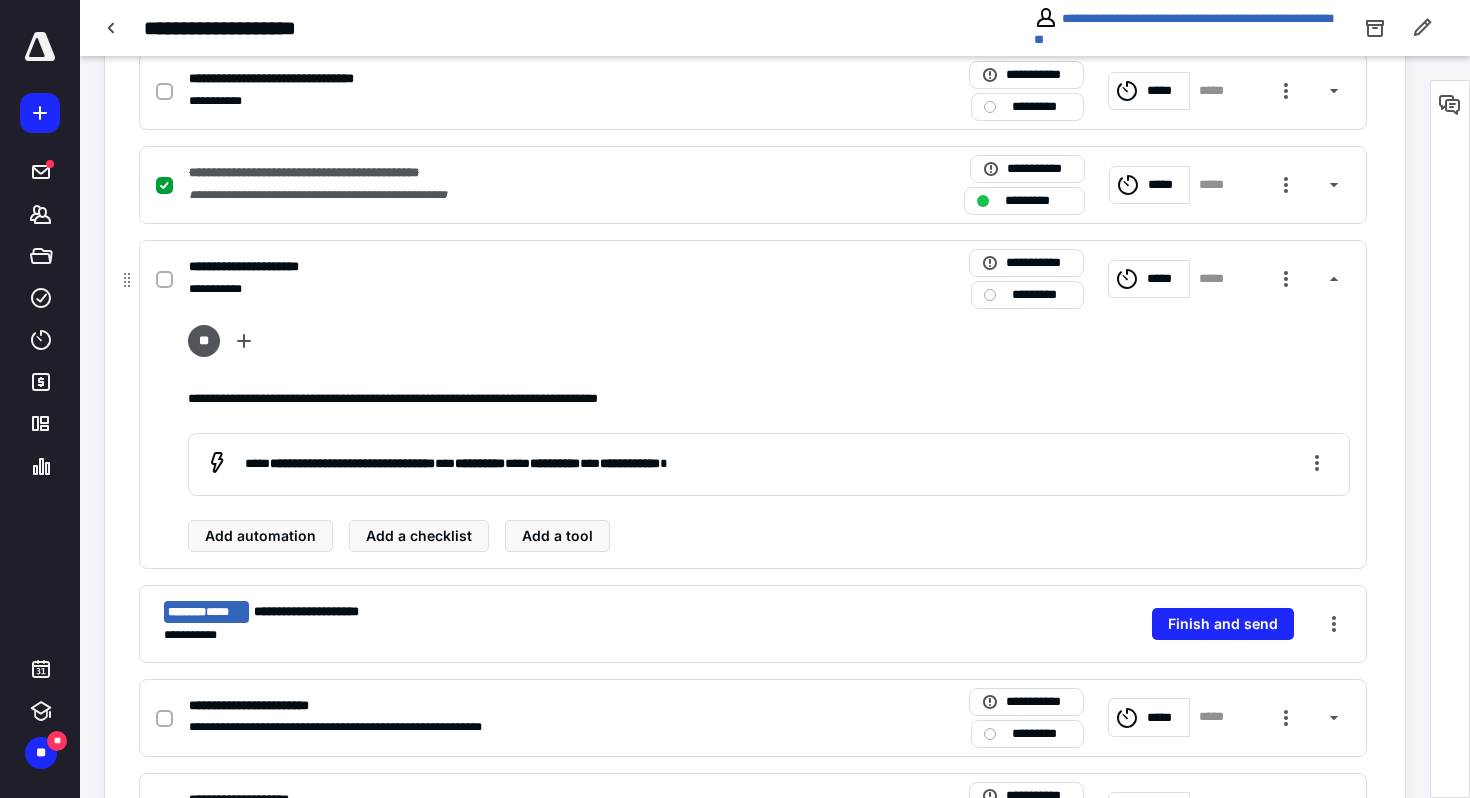 scroll, scrollTop: 0, scrollLeft: 0, axis: both 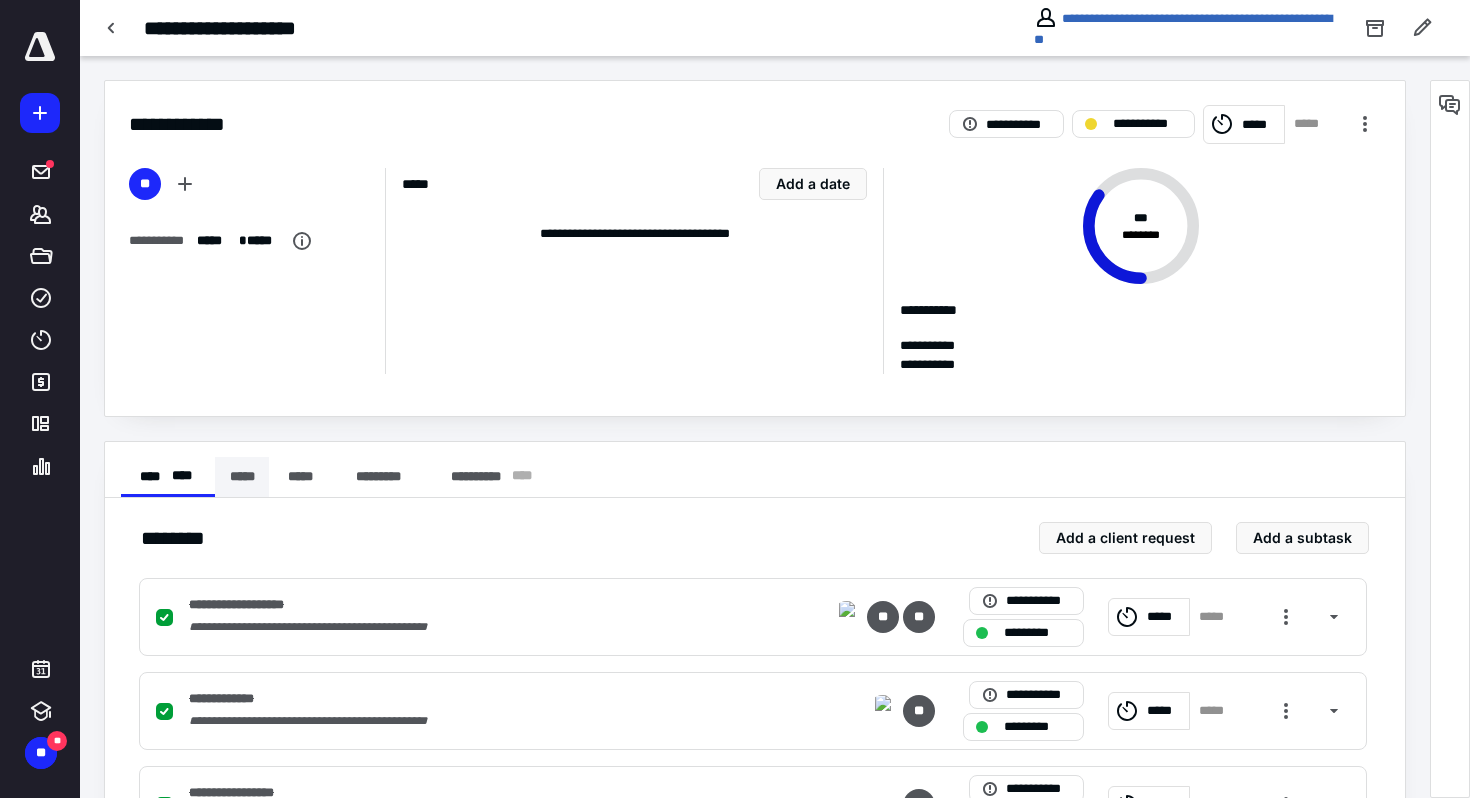 click on "*****" at bounding box center (242, 477) 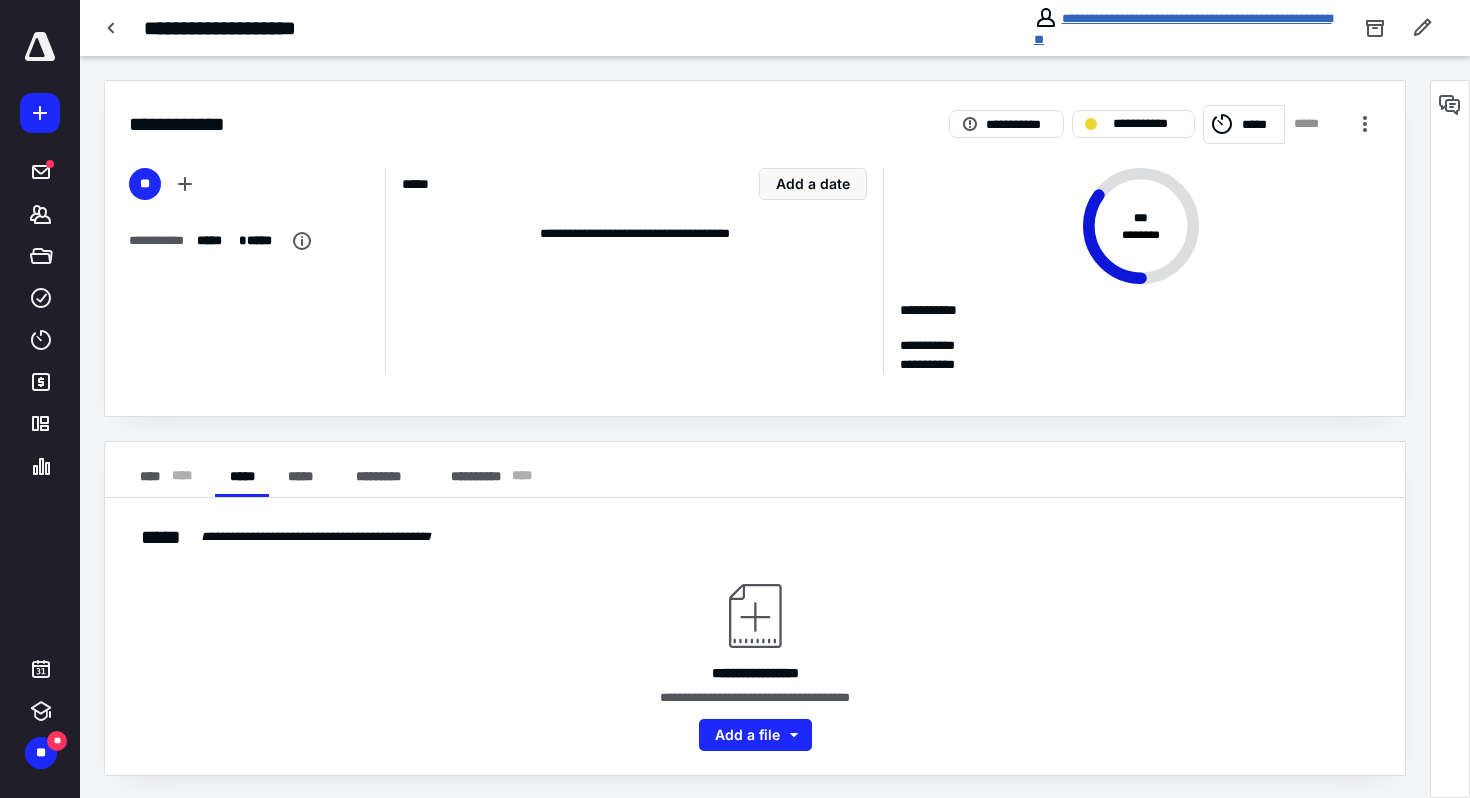 click on "**********" at bounding box center [1183, 29] 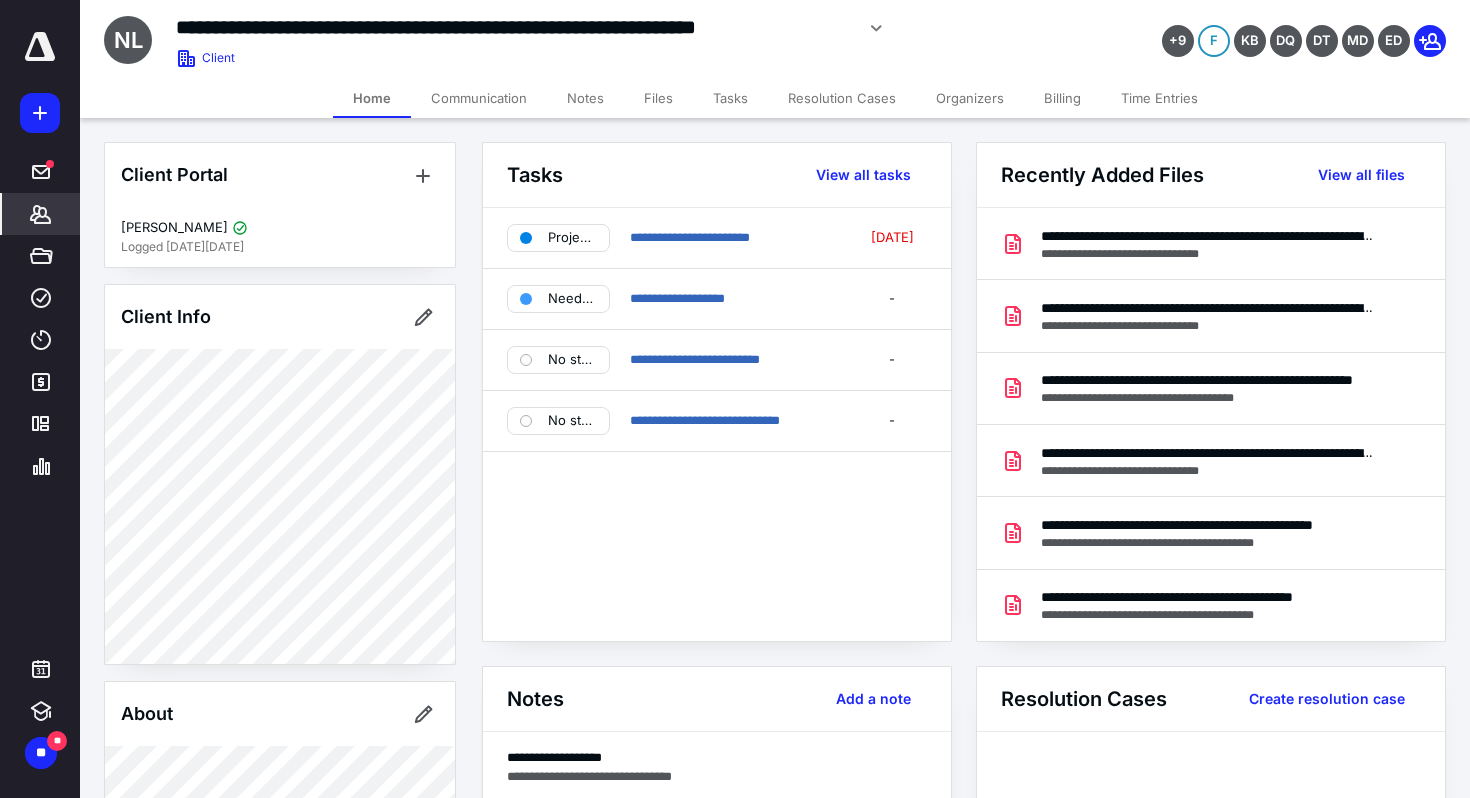 click on "Files" at bounding box center [658, 98] 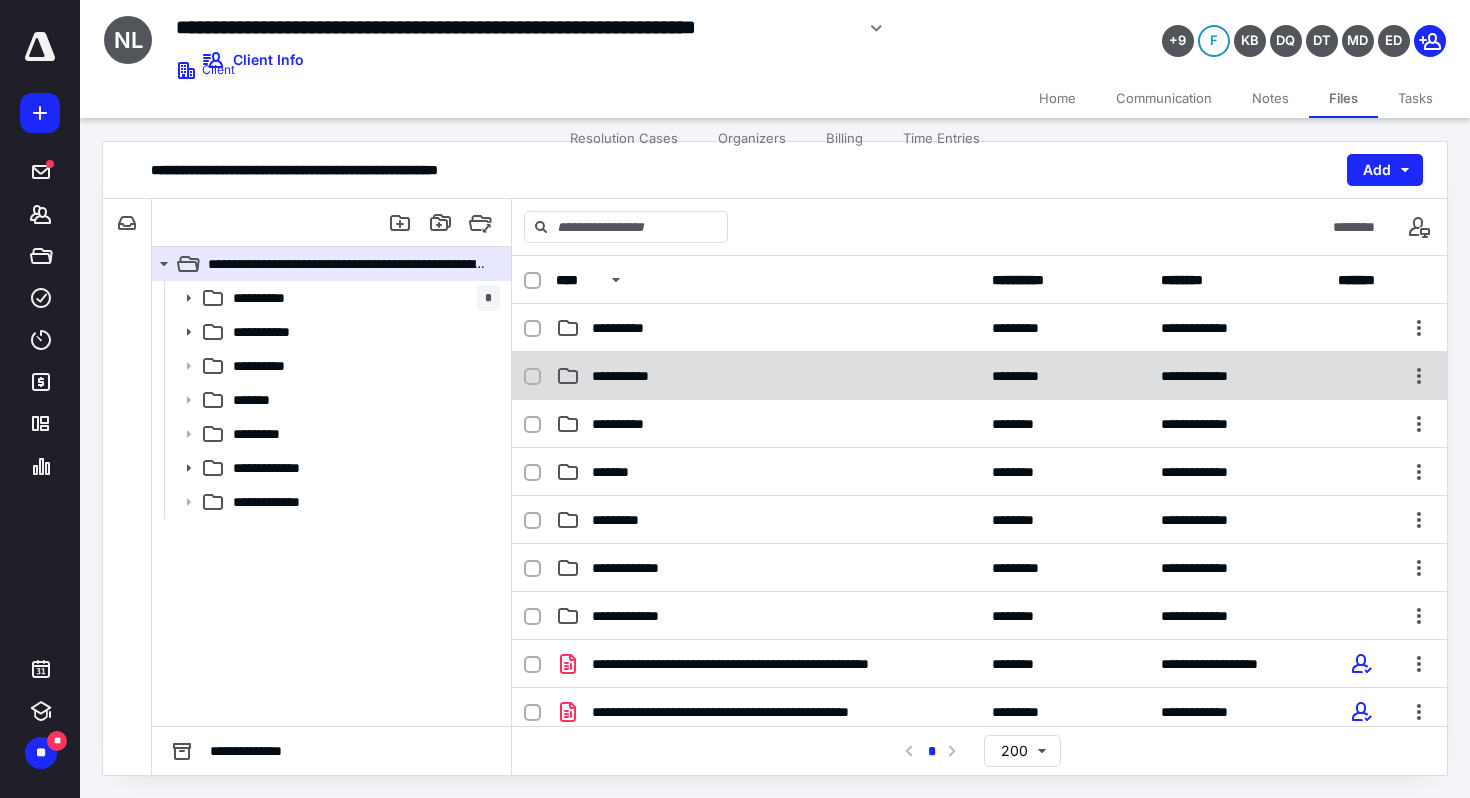 click on "**********" at bounding box center (979, 376) 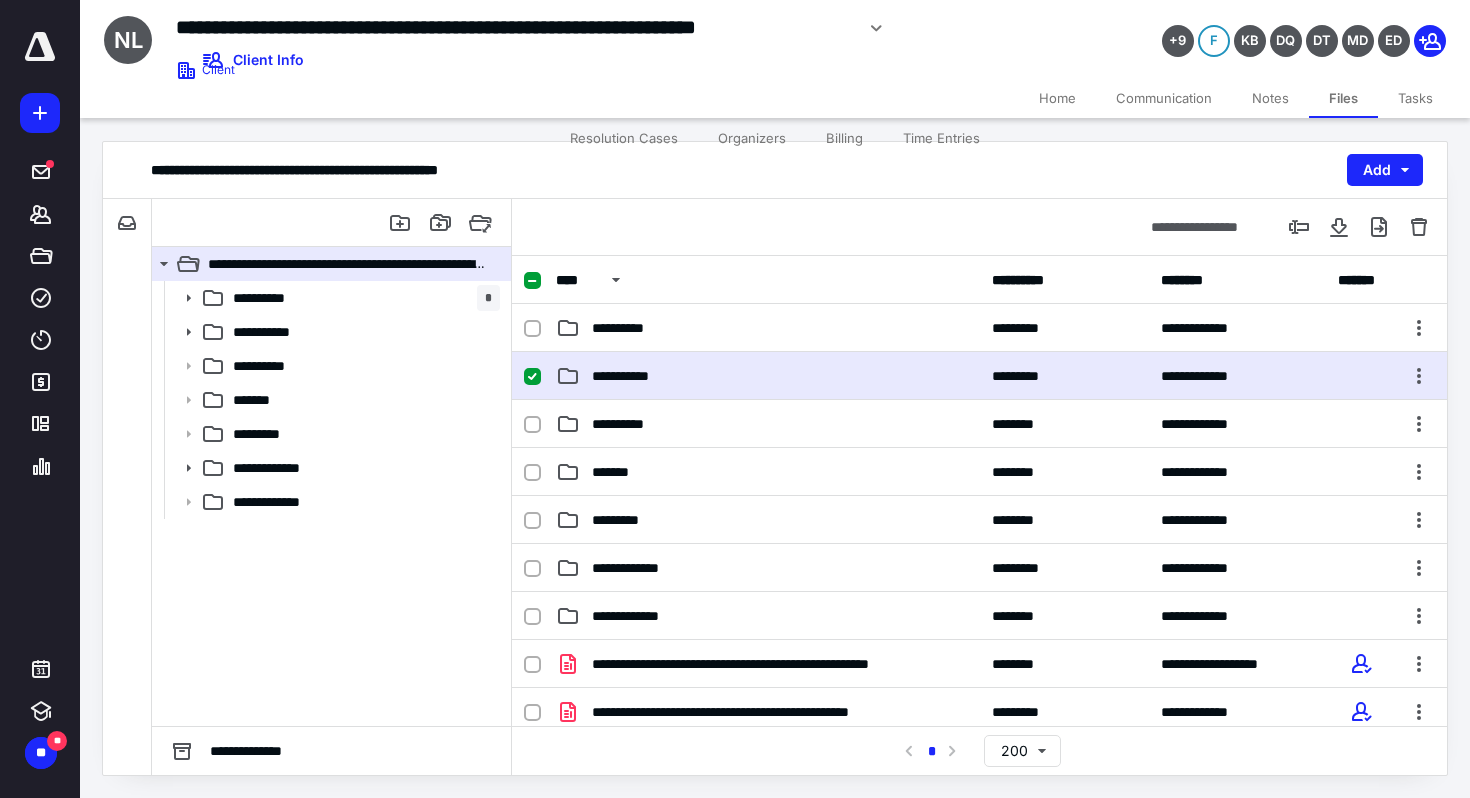 click on "**********" at bounding box center (979, 376) 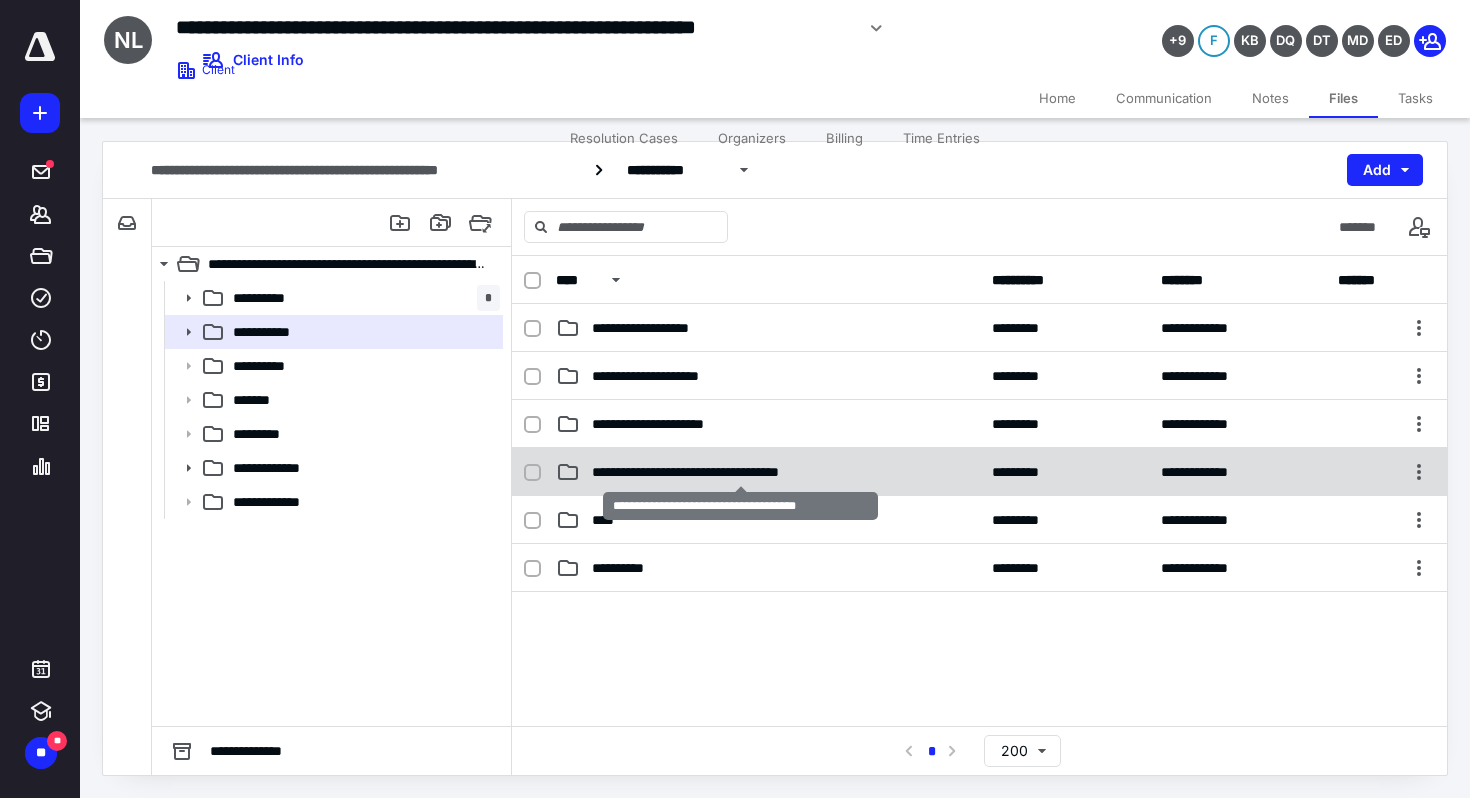click on "**********" at bounding box center [740, 472] 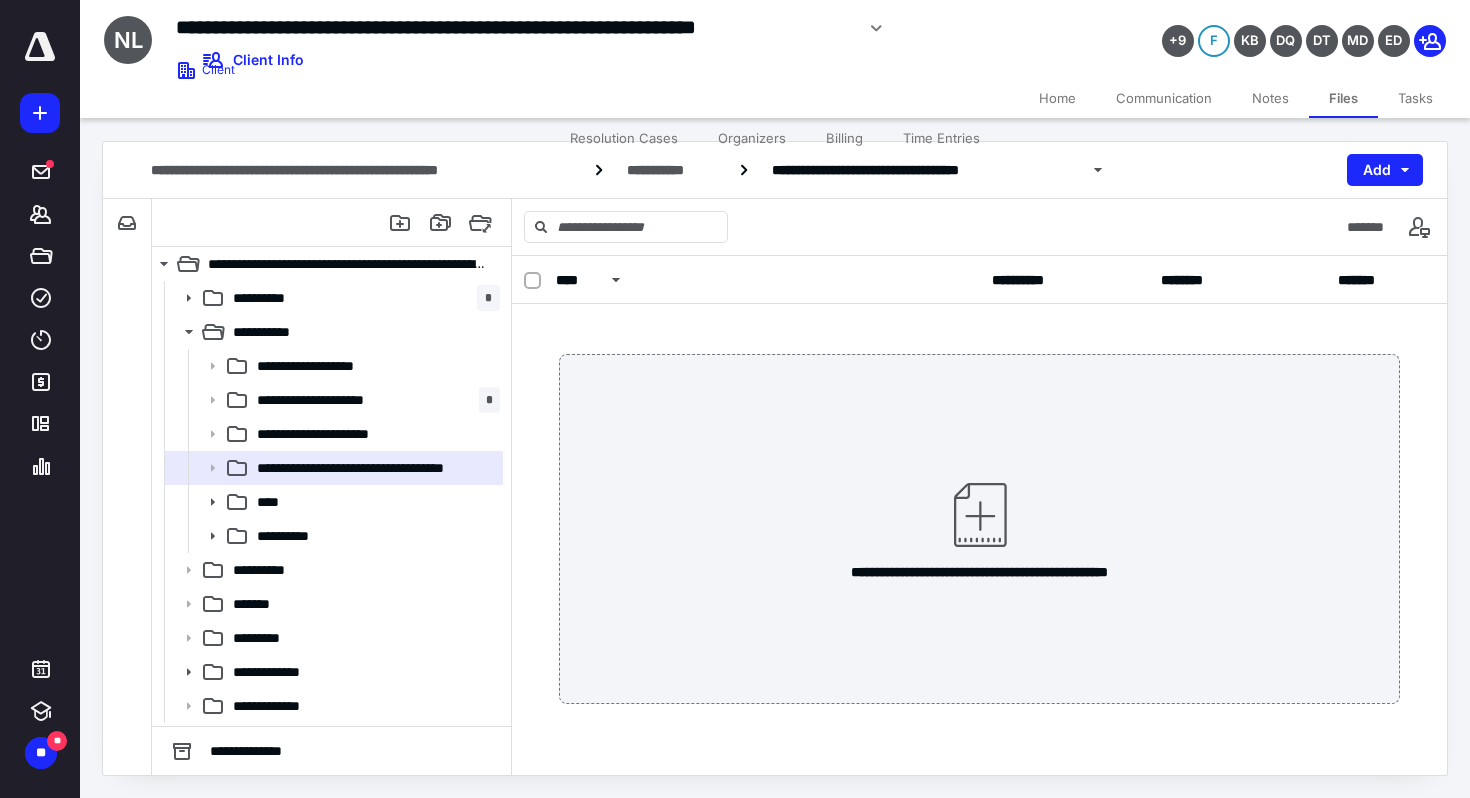 click at bounding box center [980, 515] 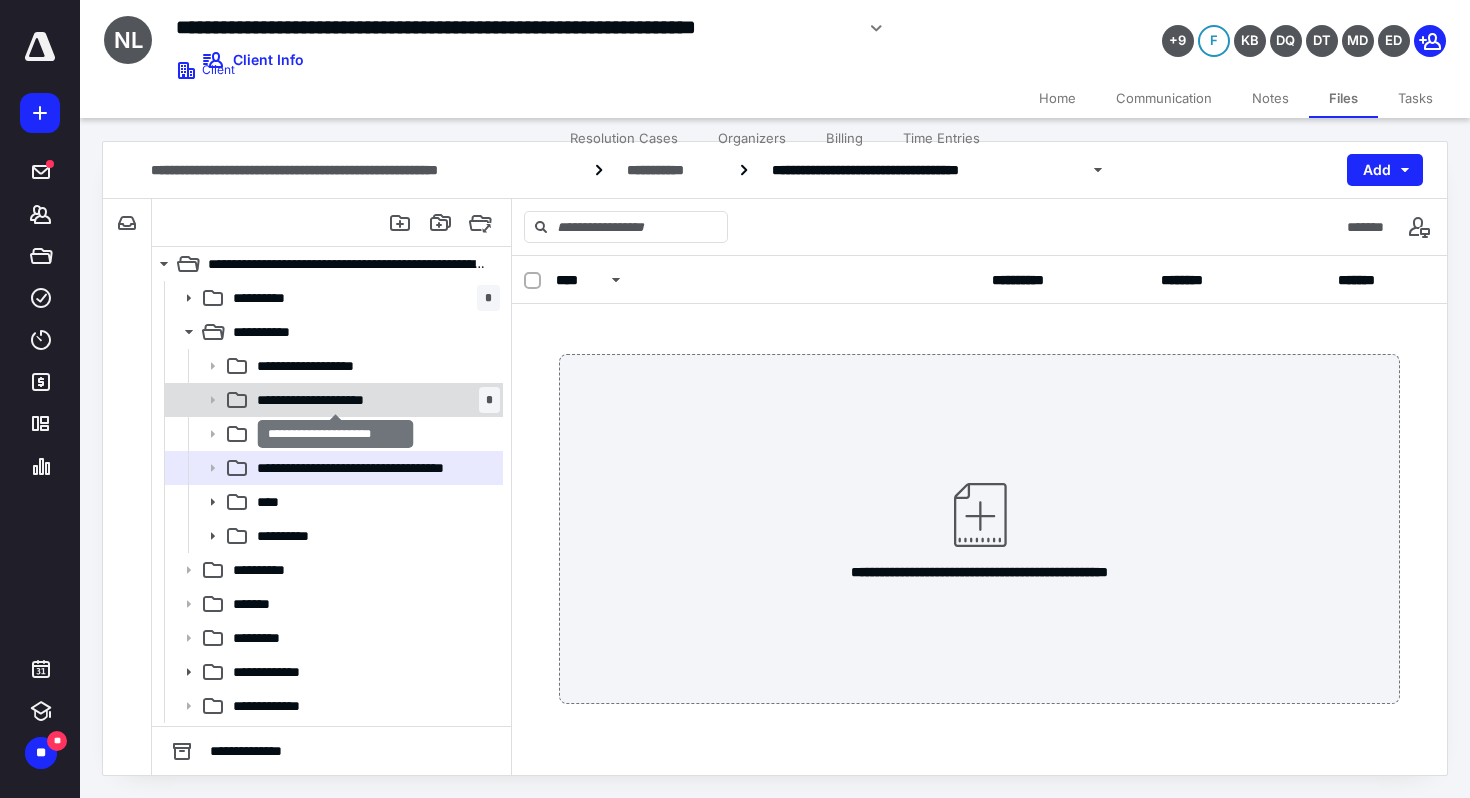 click on "**********" at bounding box center (335, 400) 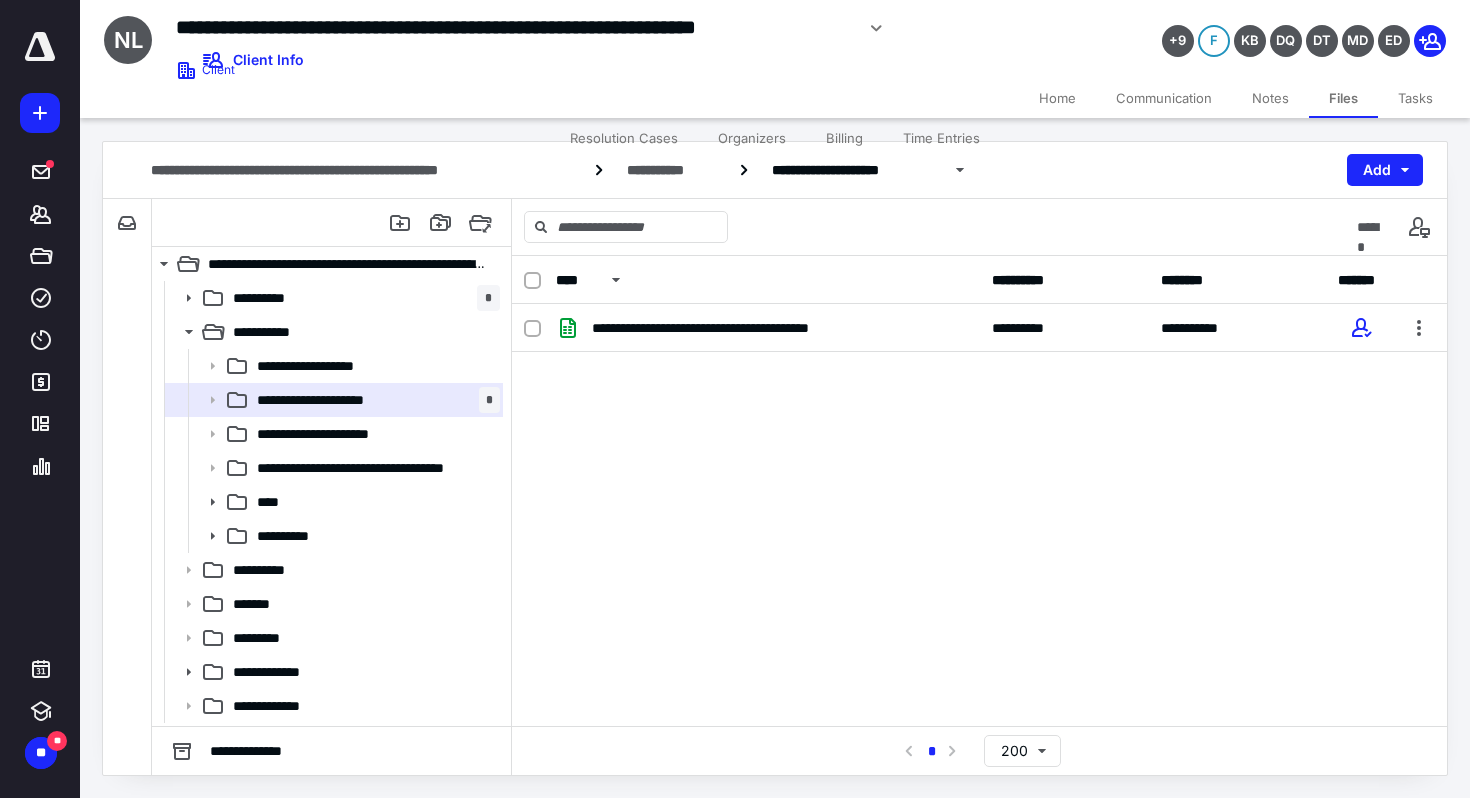 click on "**********" at bounding box center (979, 454) 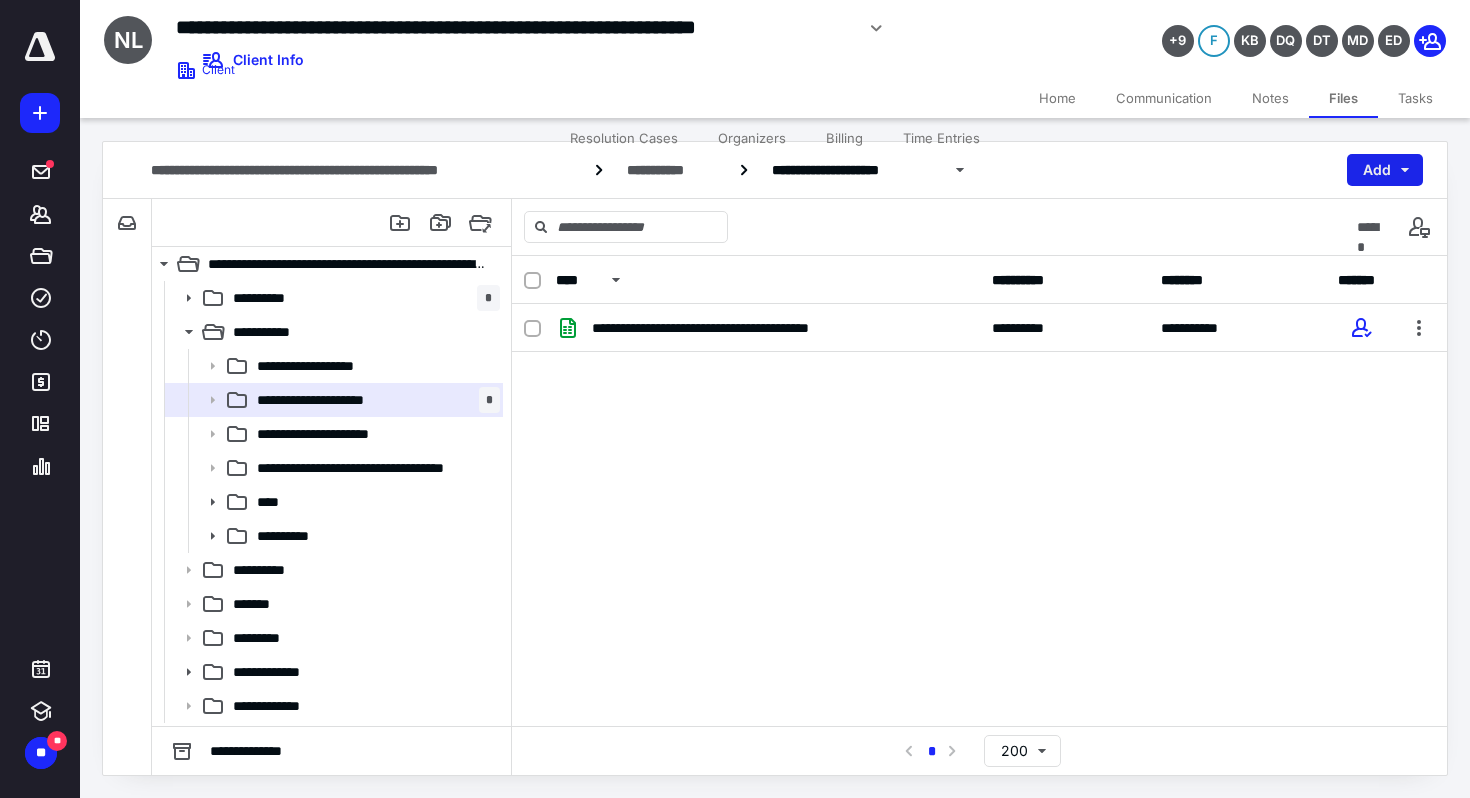 click on "Add" at bounding box center (1385, 170) 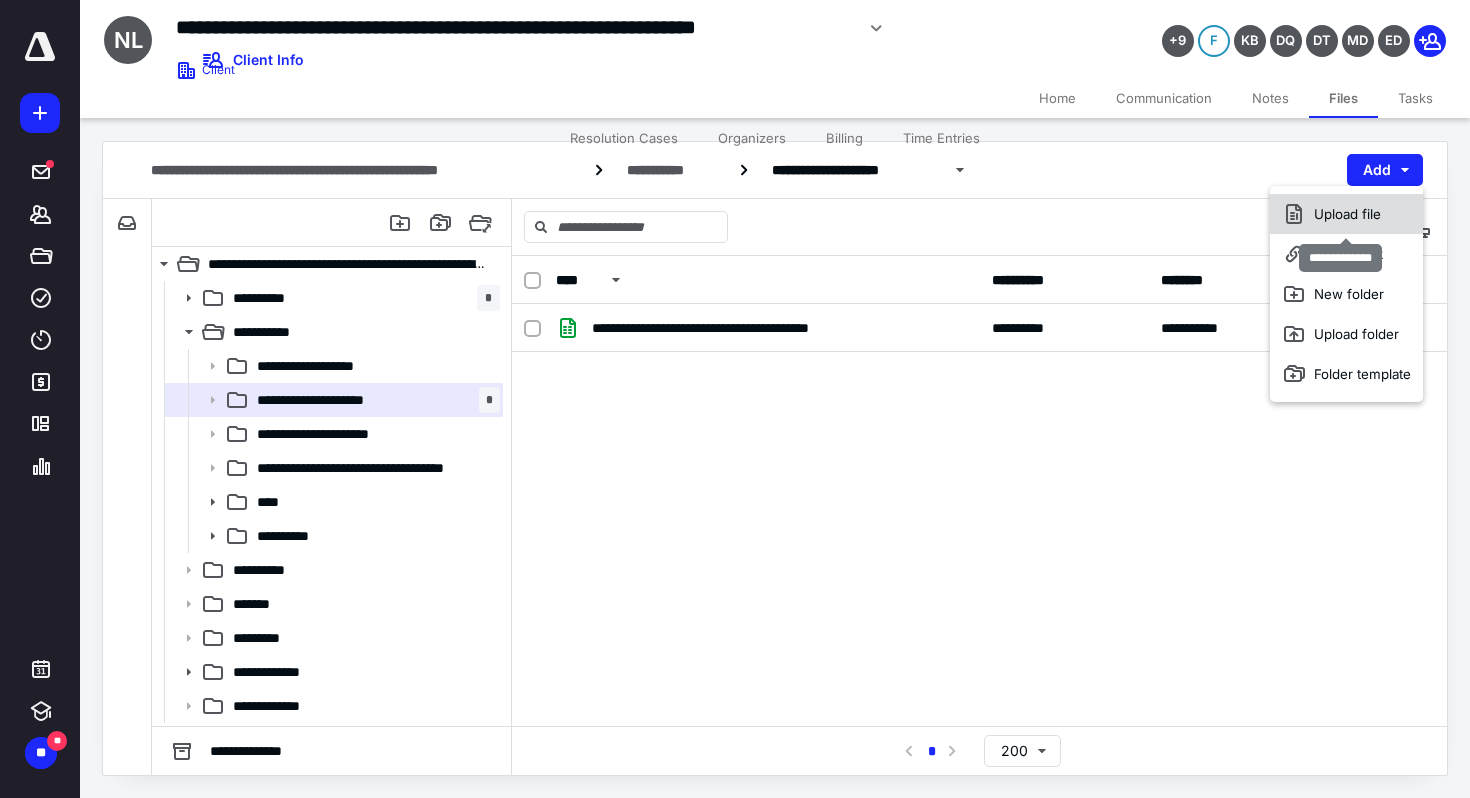 click on "Upload file" at bounding box center [1346, 214] 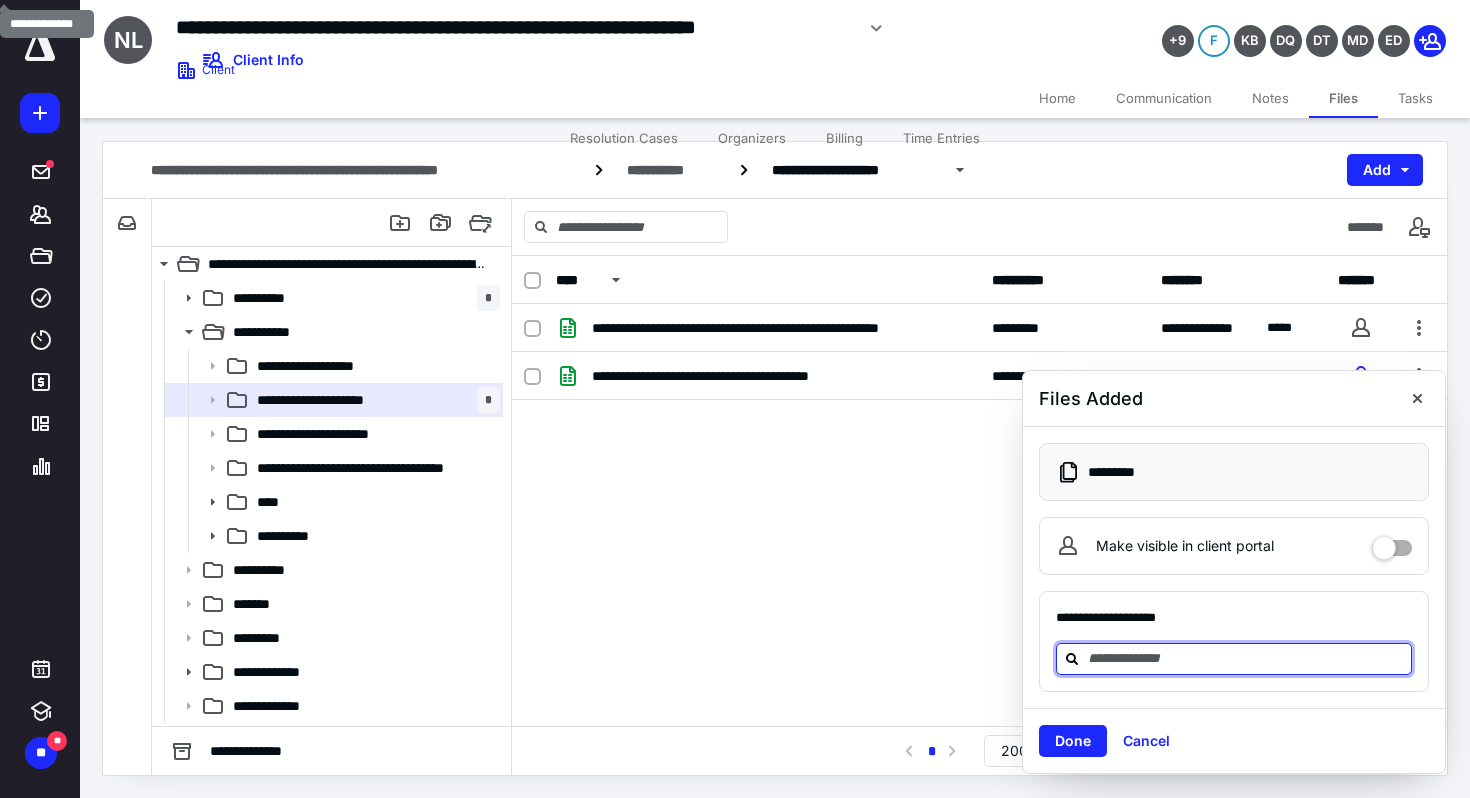 click at bounding box center (1246, 658) 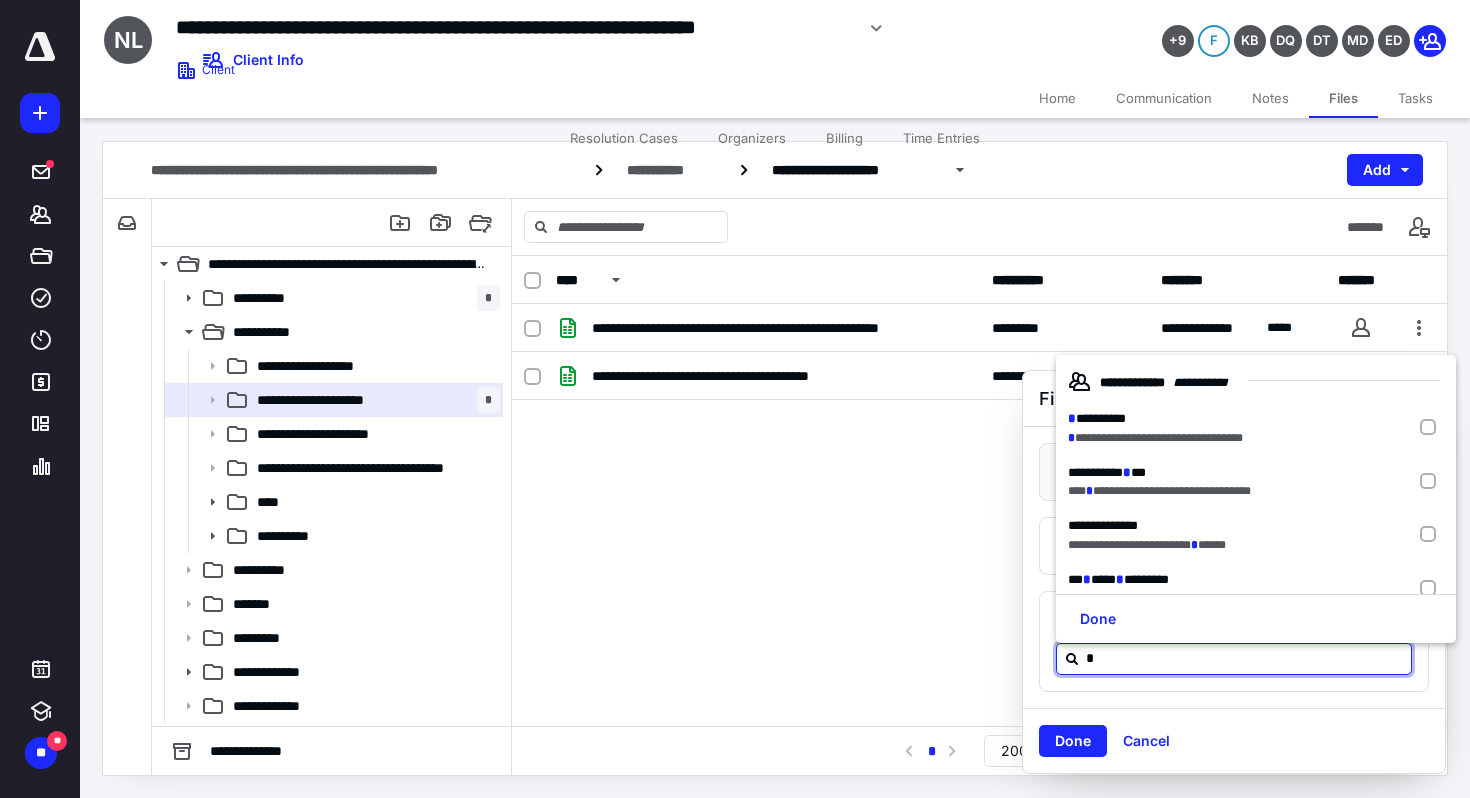 type on "**" 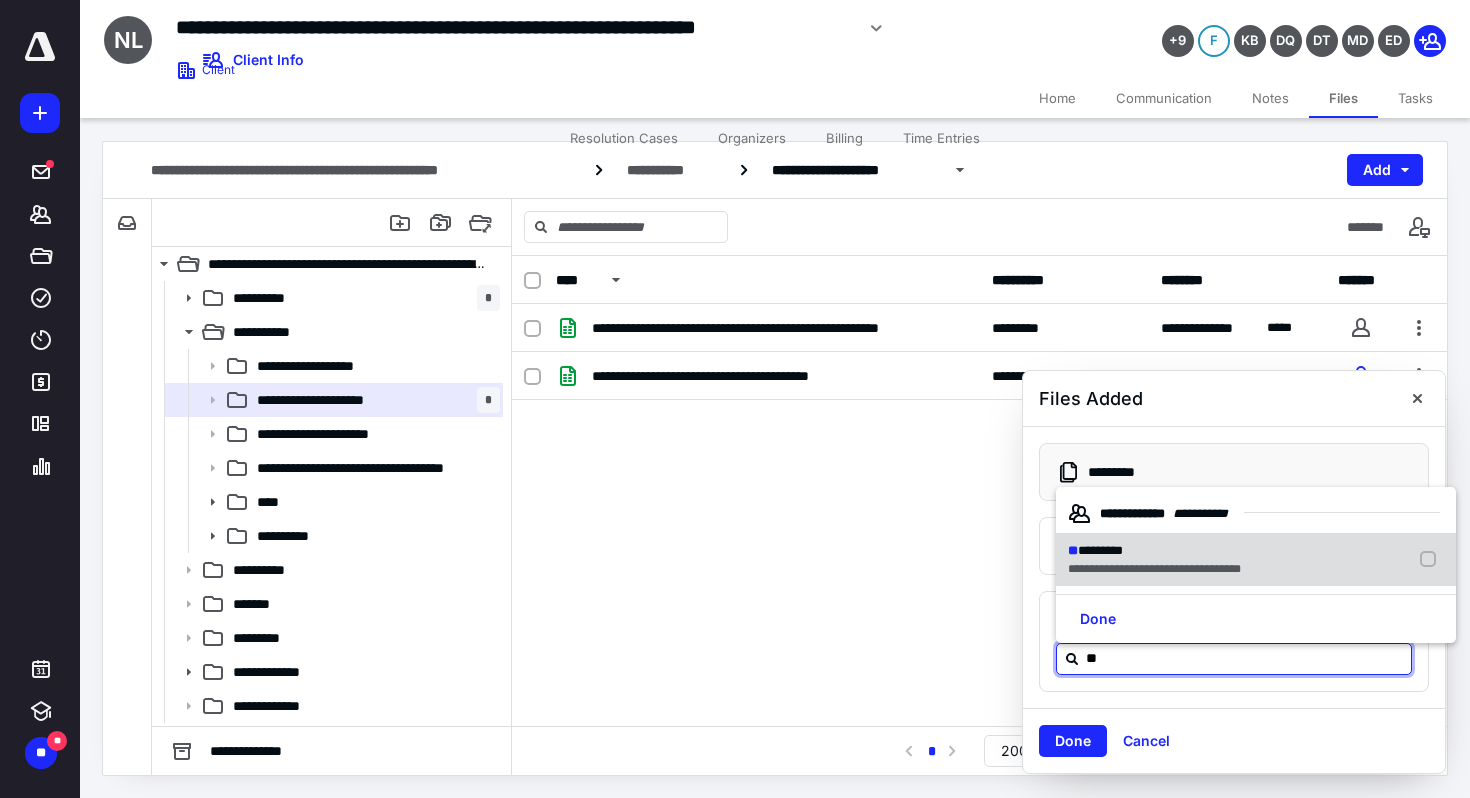 click on "**********" at bounding box center (1154, 569) 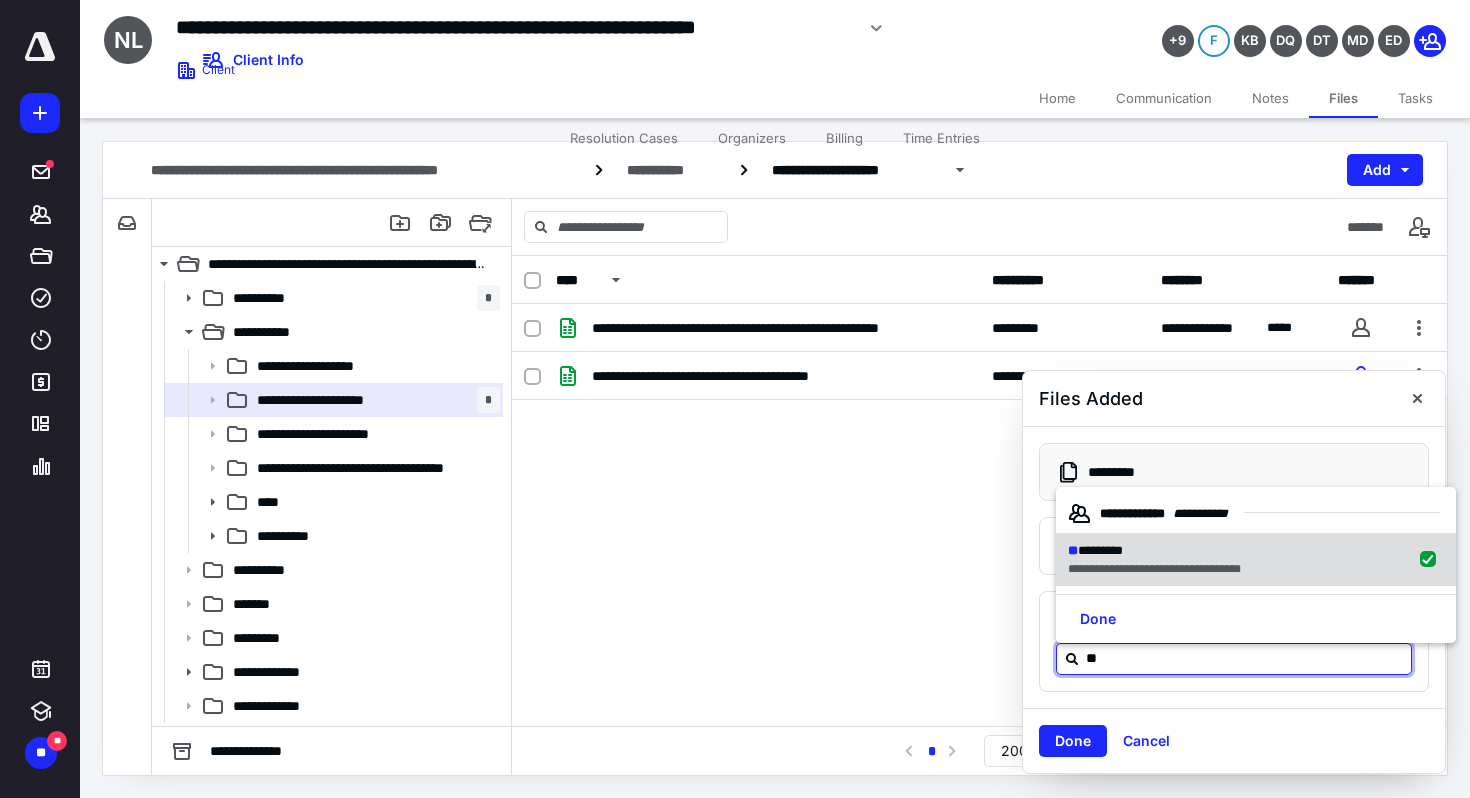 checkbox on "true" 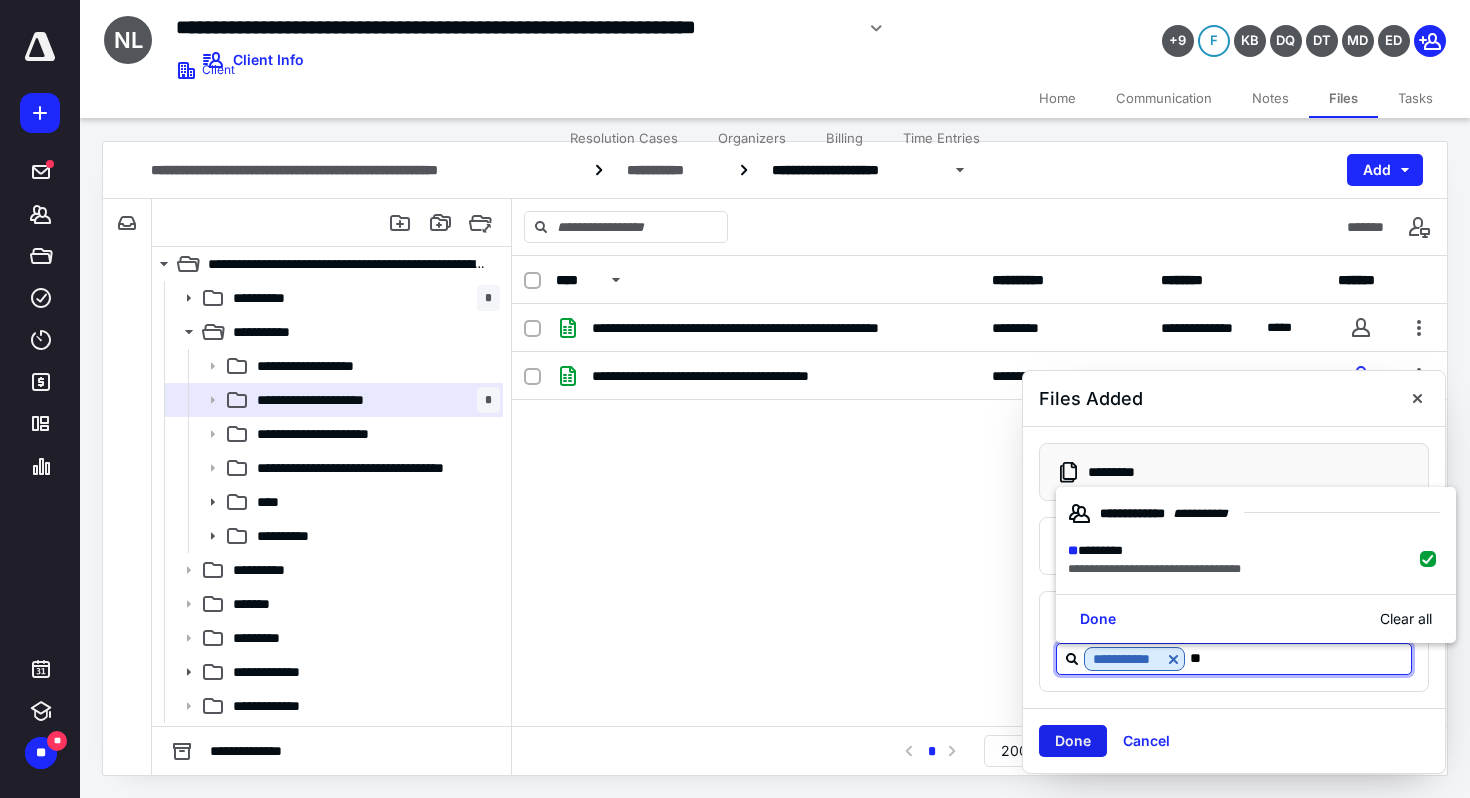 type on "**" 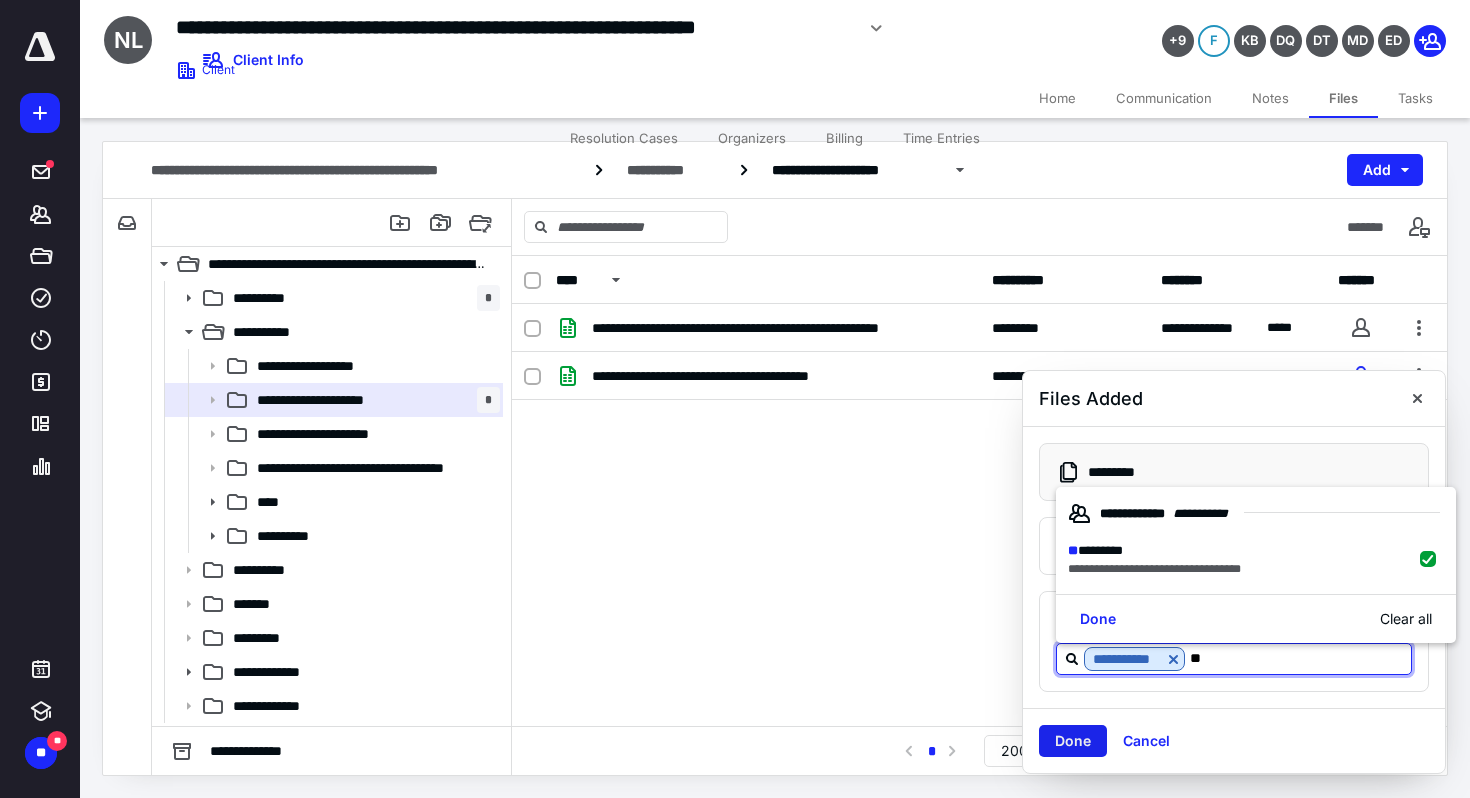click on "Done" at bounding box center (1073, 741) 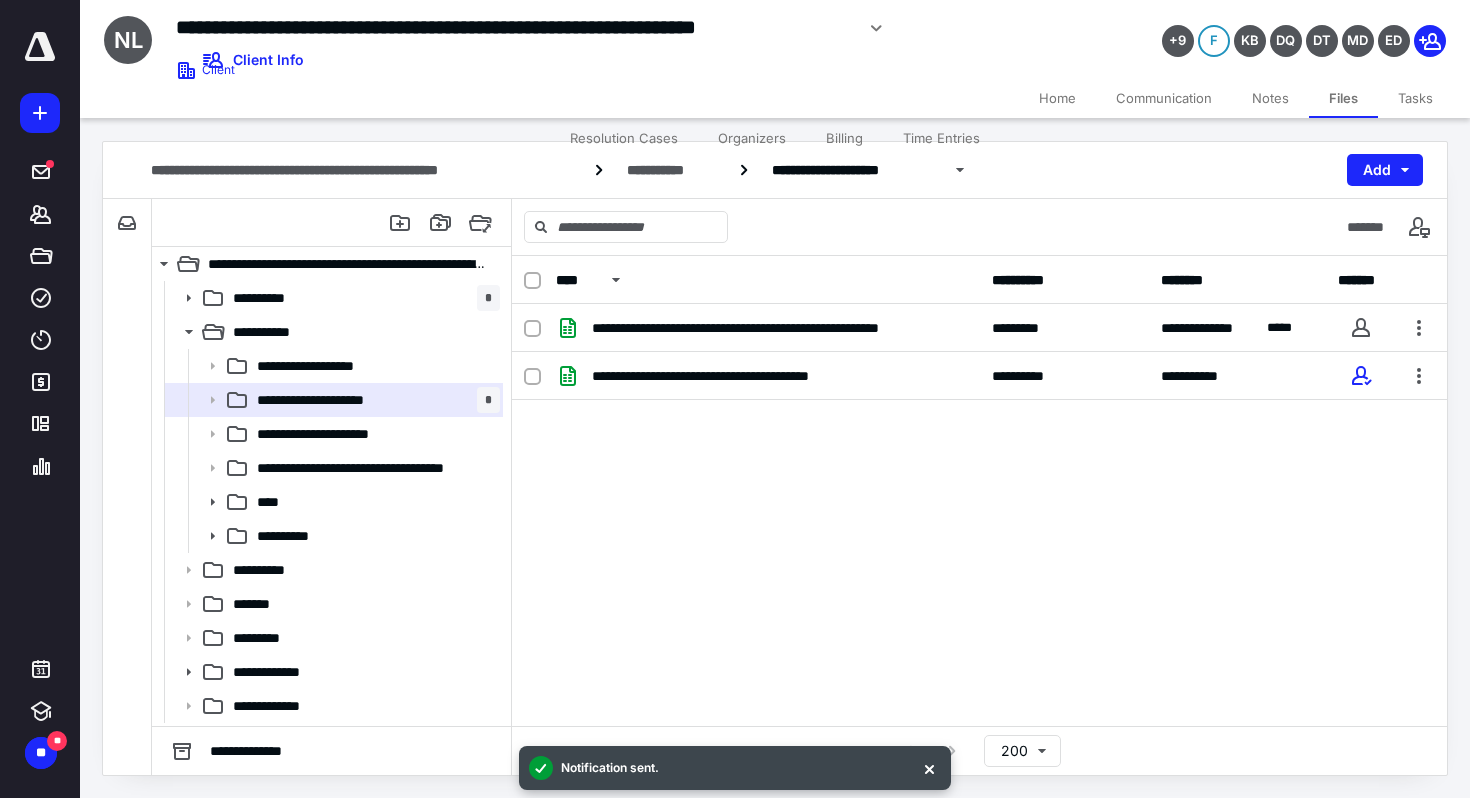 click on "** **" at bounding box center [40, 723] 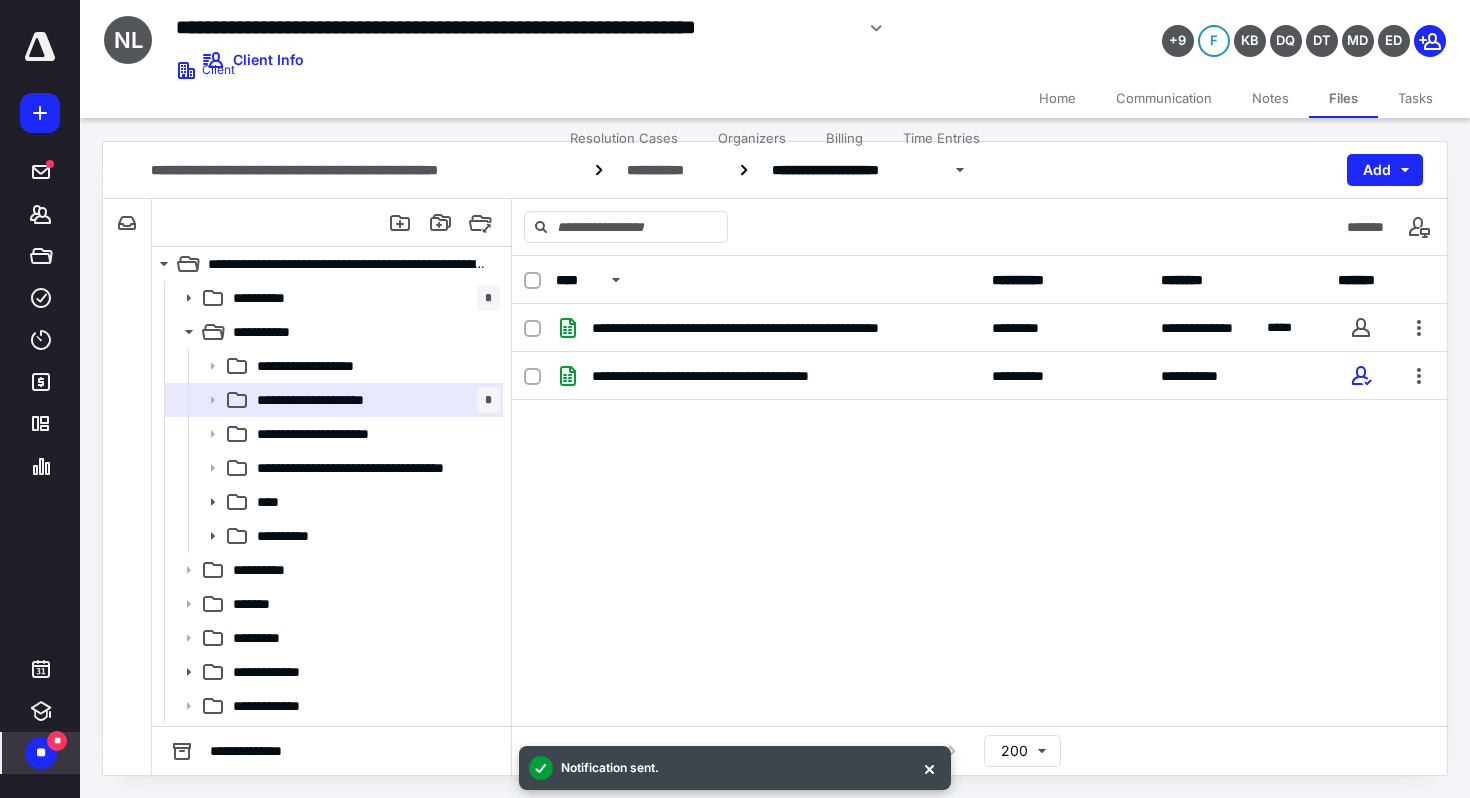 click on "**" at bounding box center (41, 753) 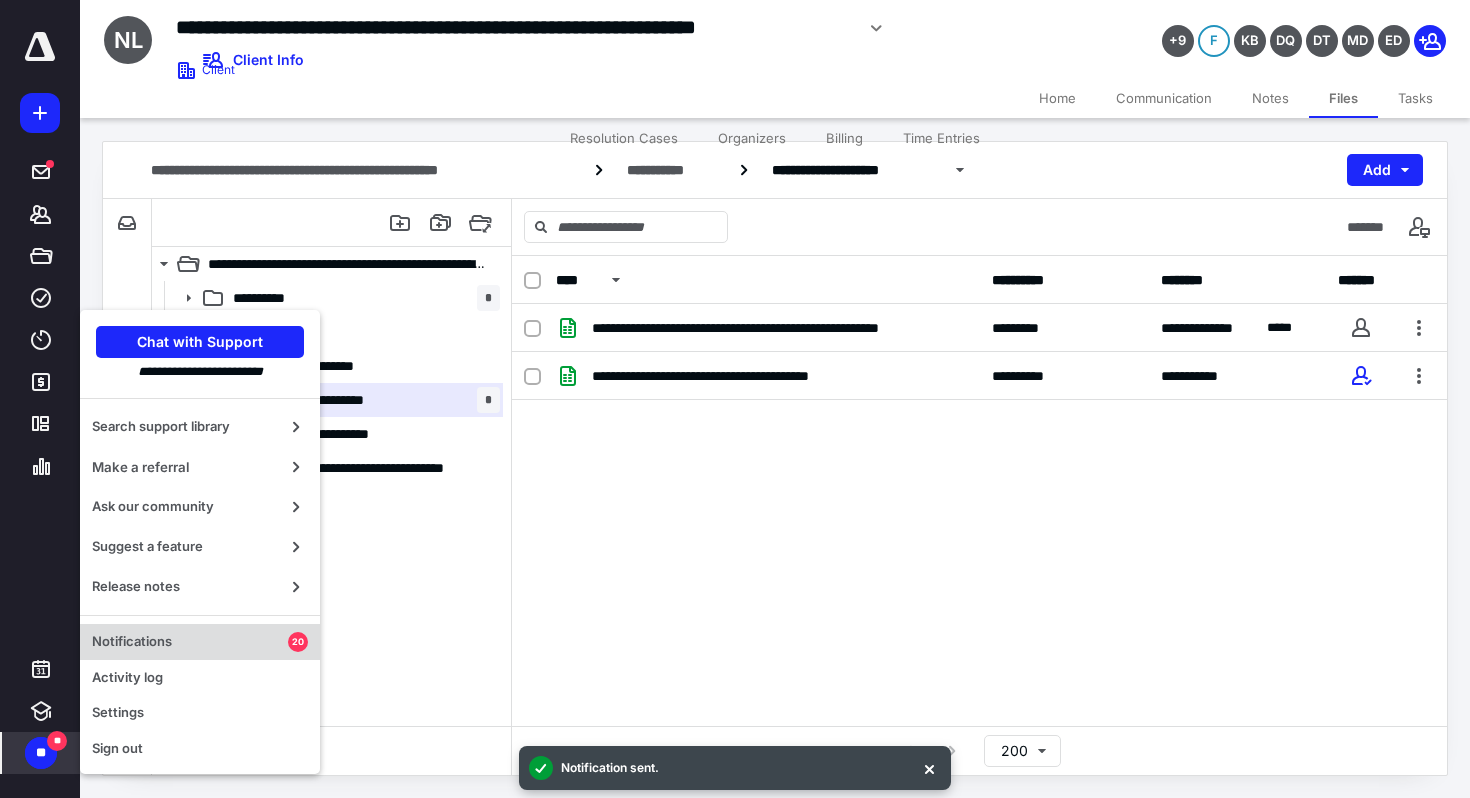 click on "Notifications" at bounding box center (190, 642) 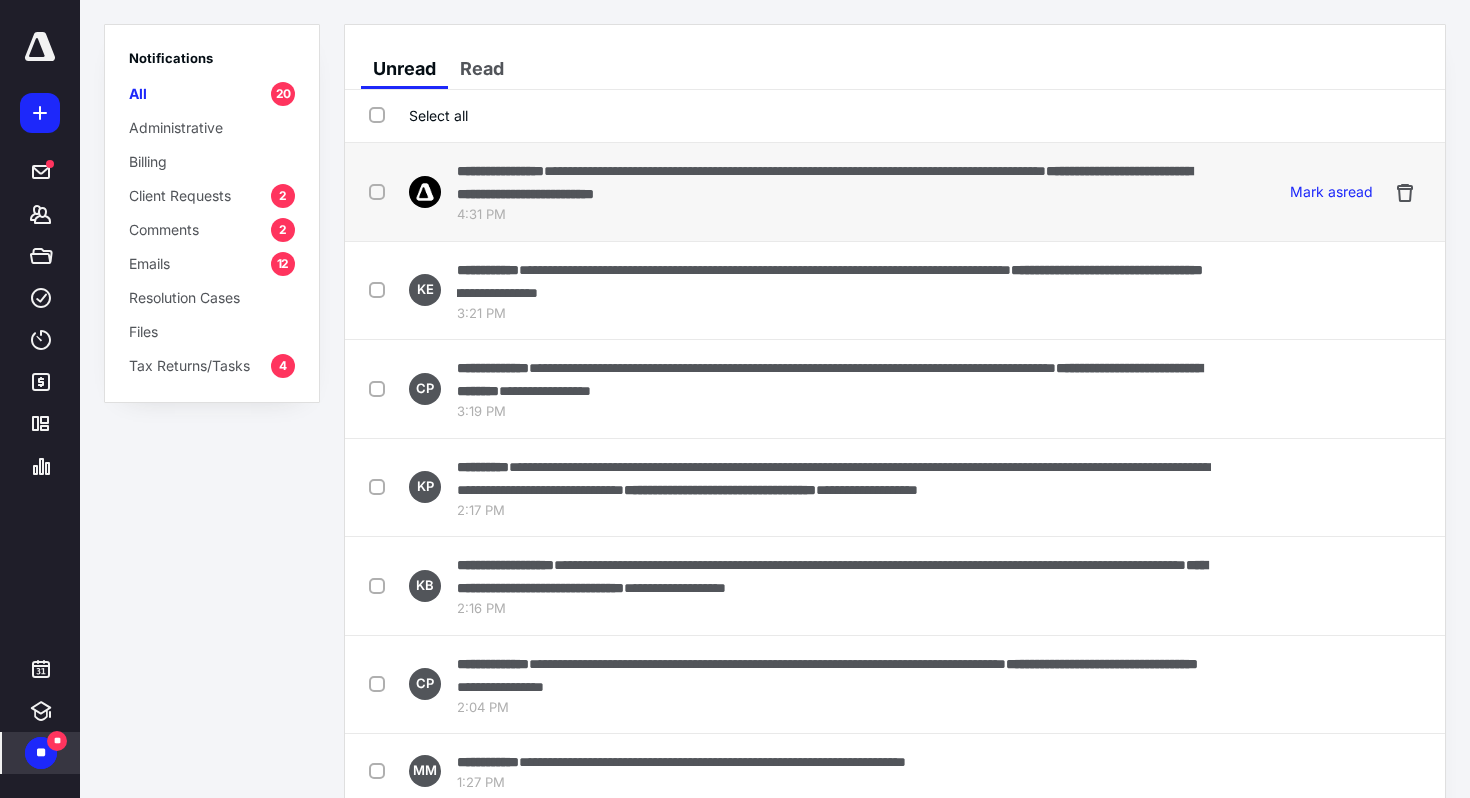 click on "**********" at bounding box center (824, 182) 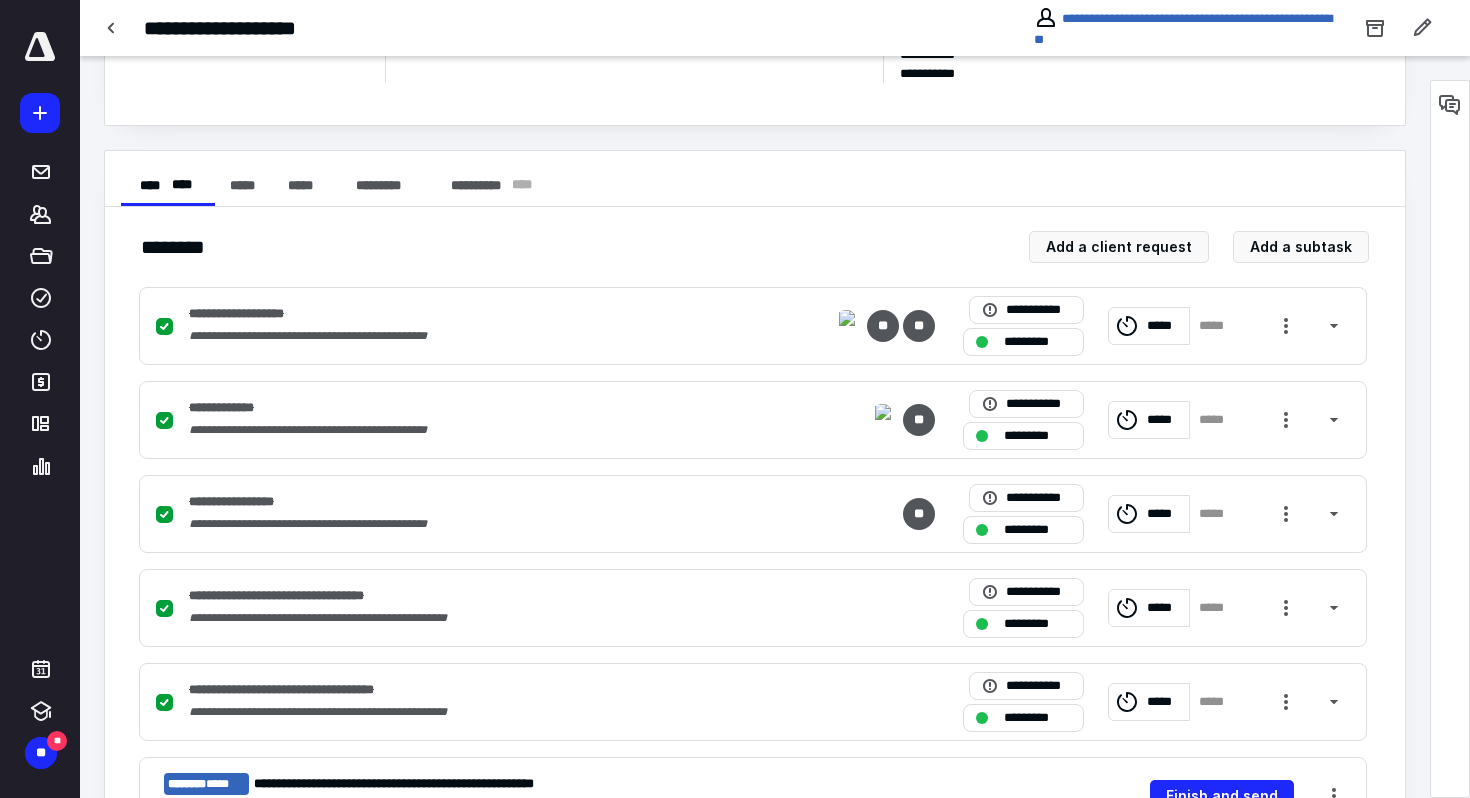 scroll, scrollTop: 0, scrollLeft: 0, axis: both 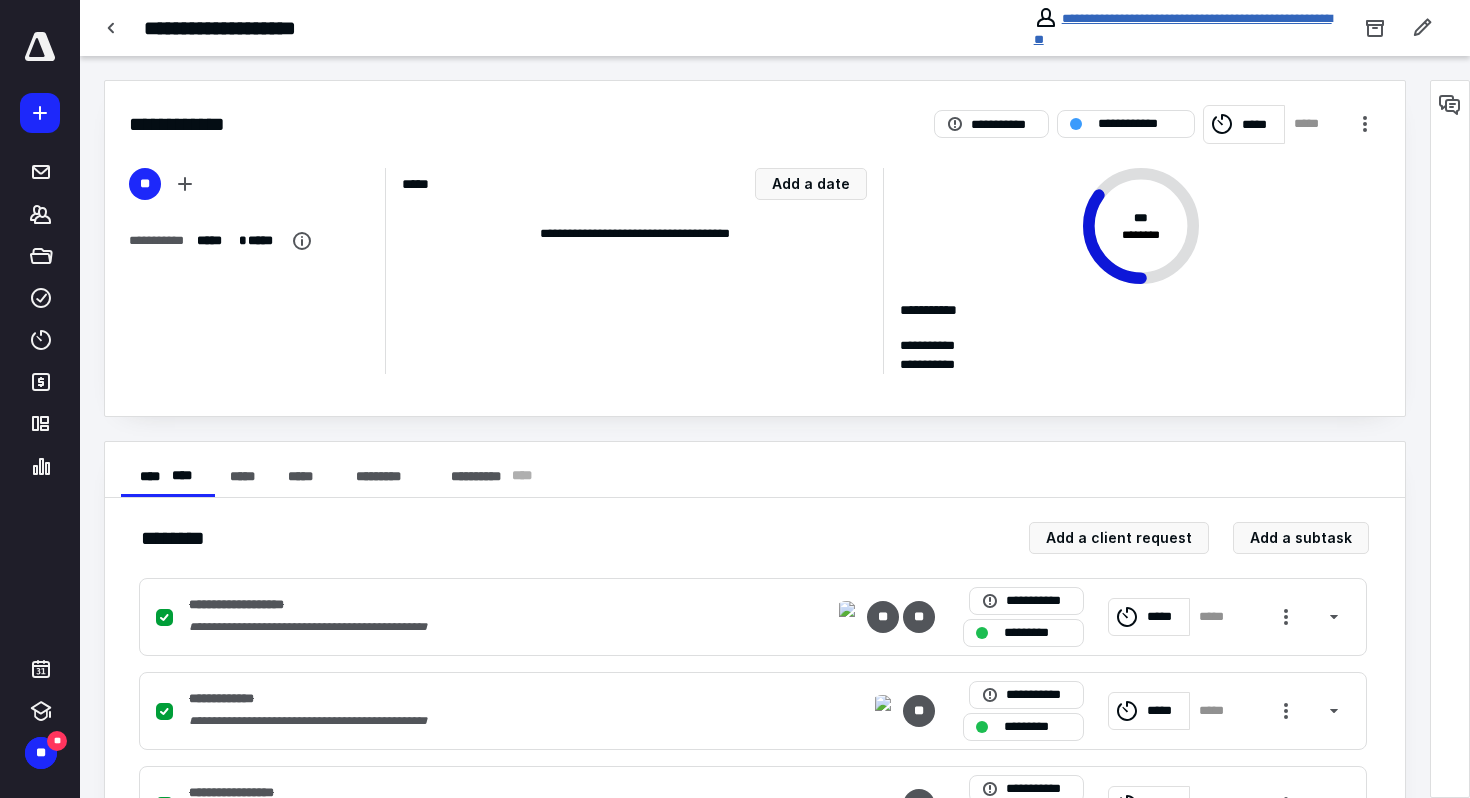 click on "**********" at bounding box center [1183, 29] 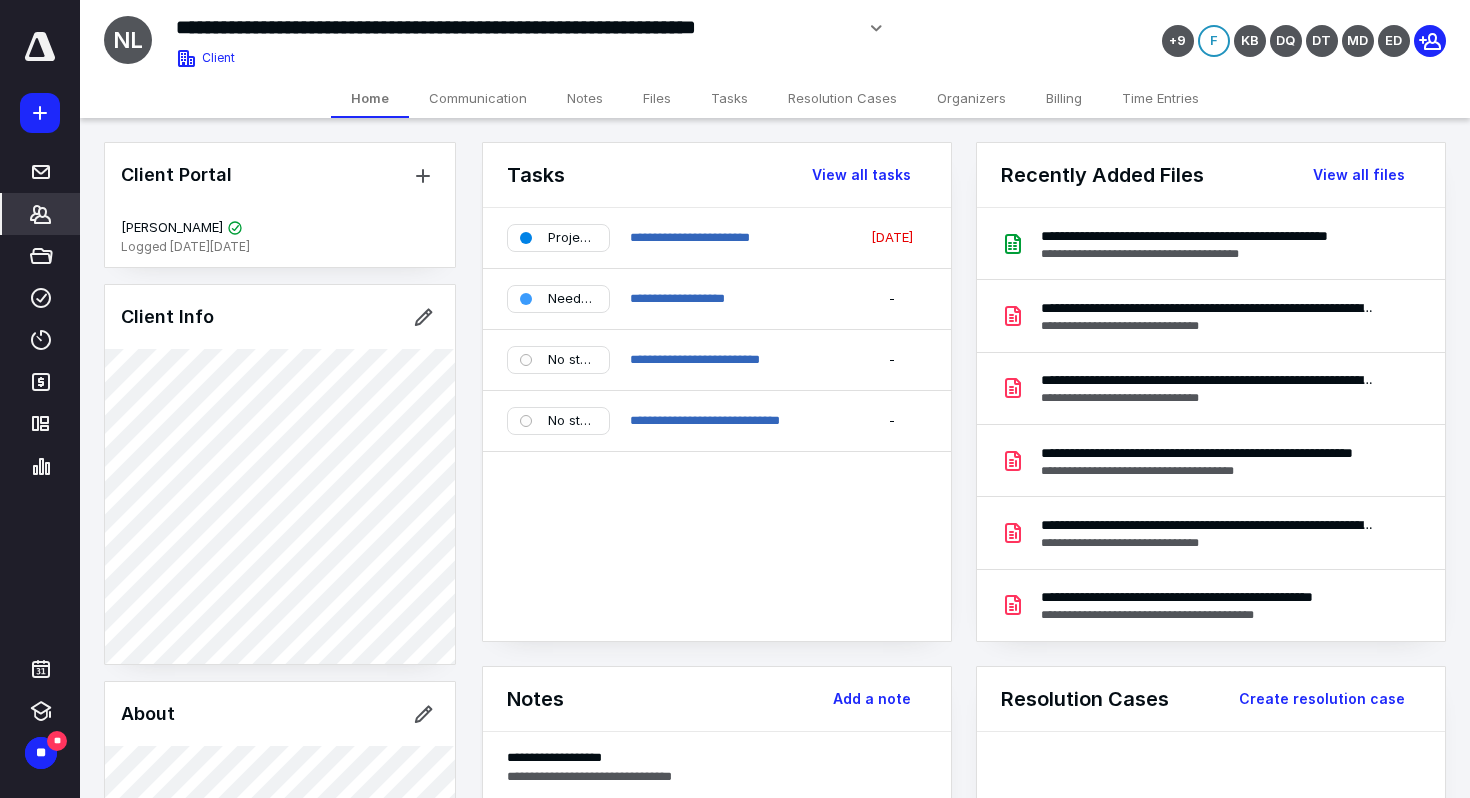 click on "Files" at bounding box center [657, 98] 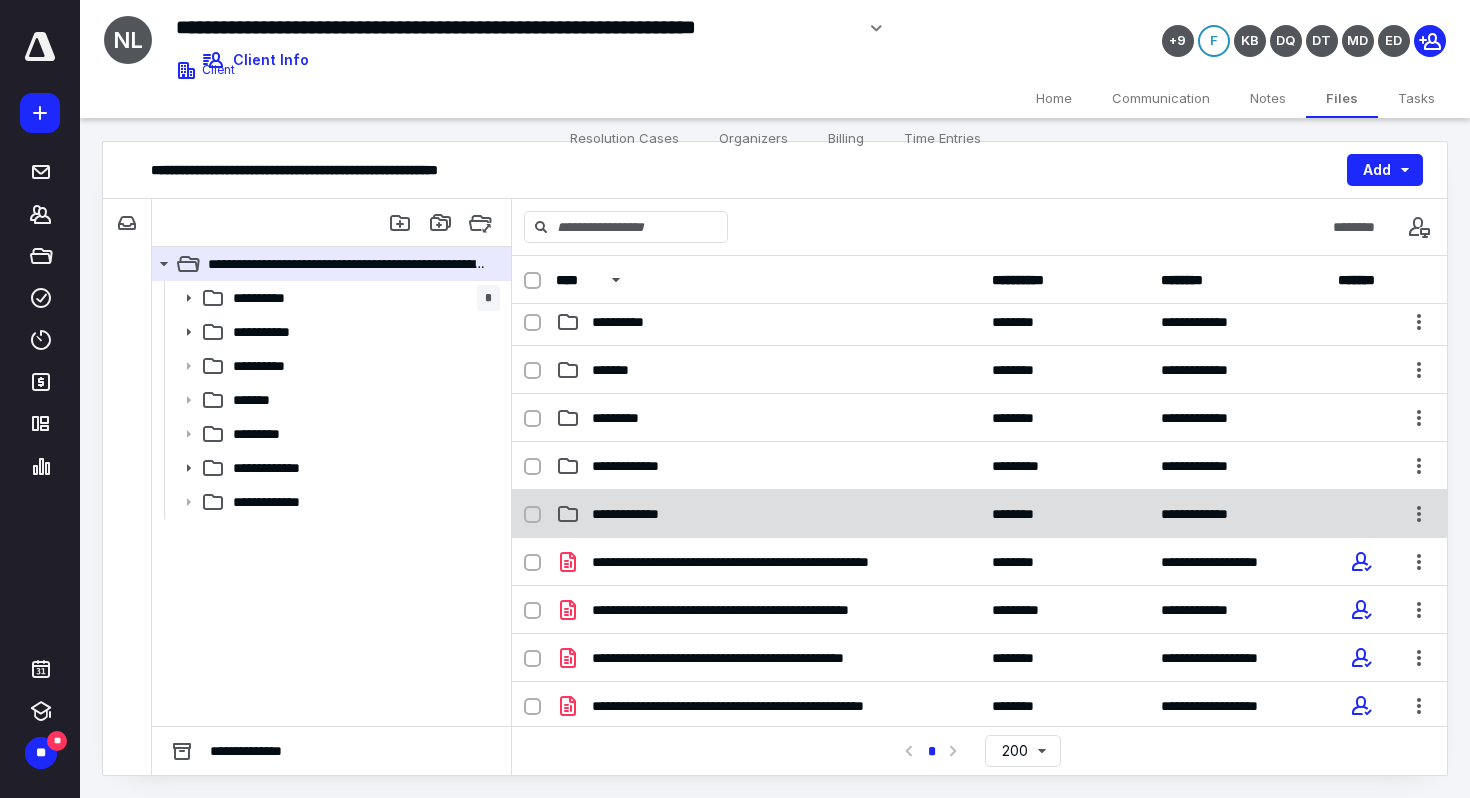 scroll, scrollTop: 0, scrollLeft: 0, axis: both 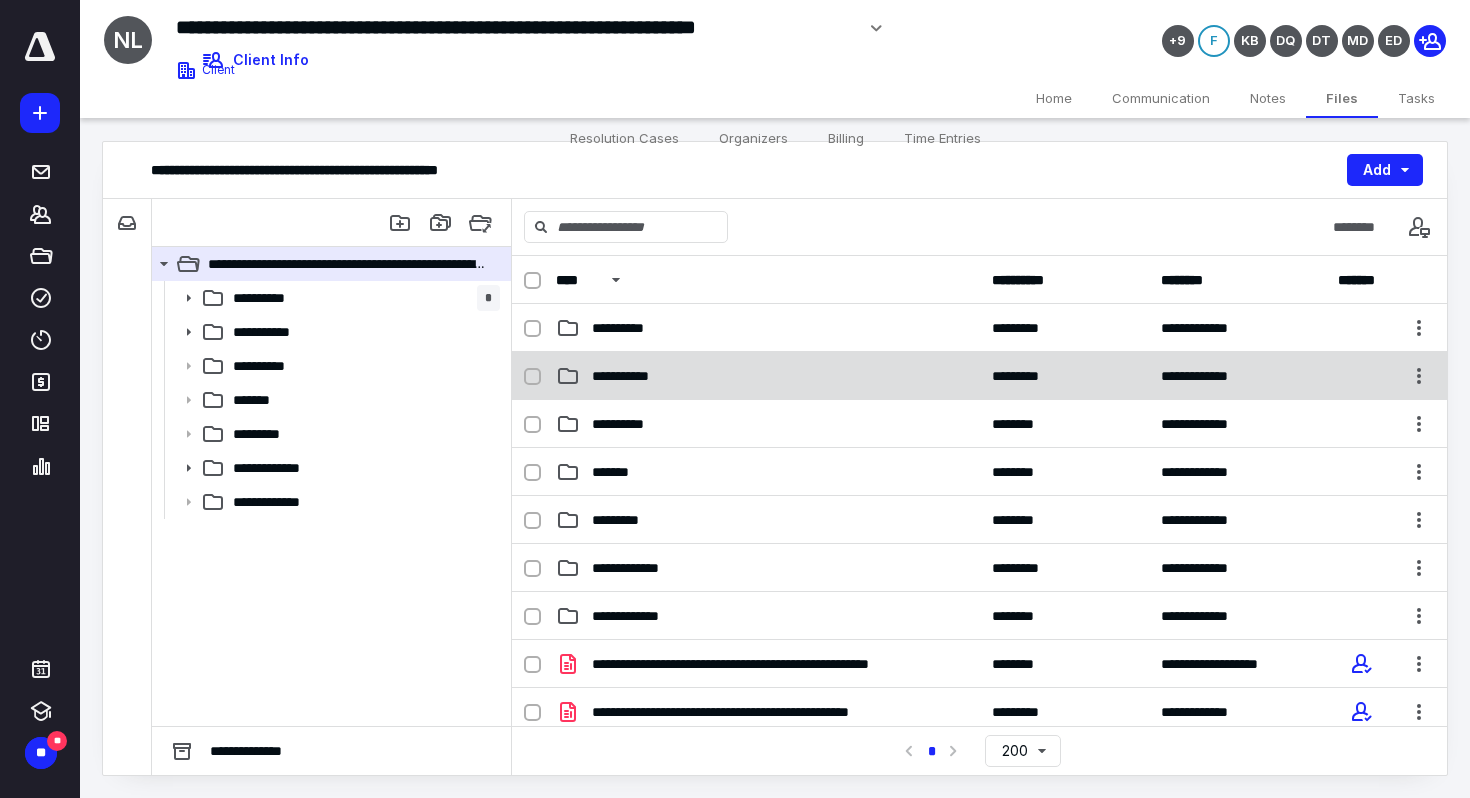 click on "**********" at bounding box center [768, 376] 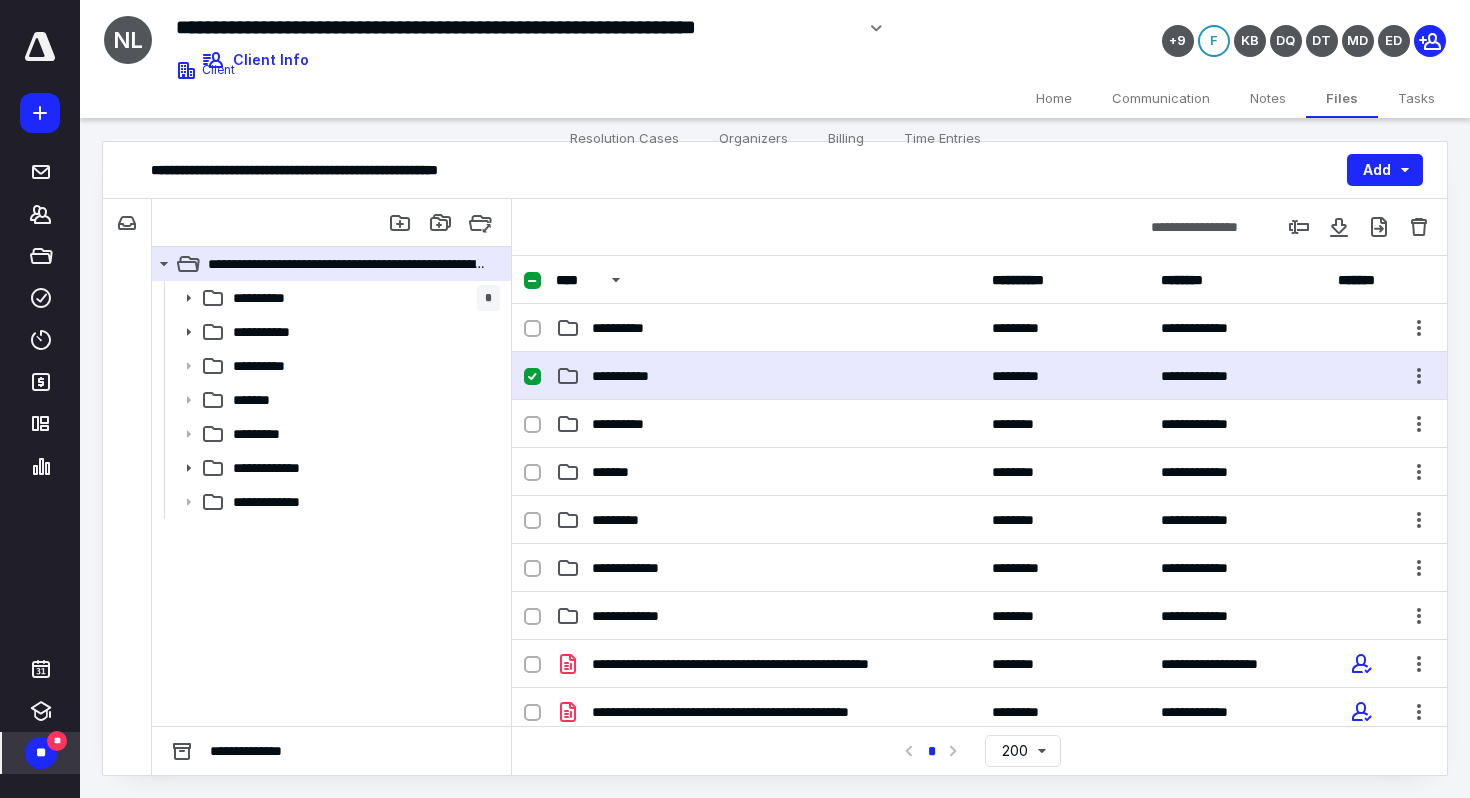 click on "**" at bounding box center (41, 753) 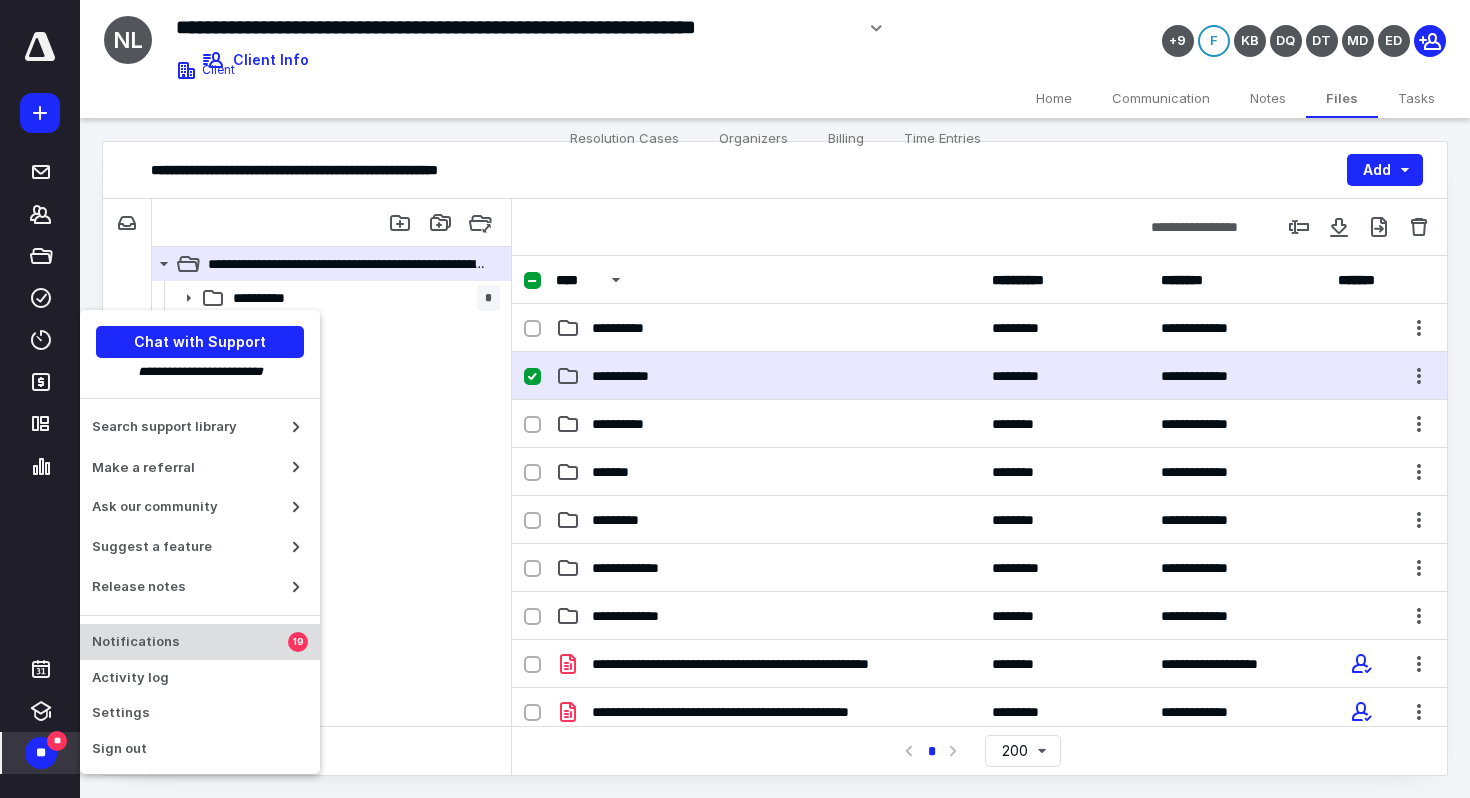 click on "Notifications" at bounding box center (190, 642) 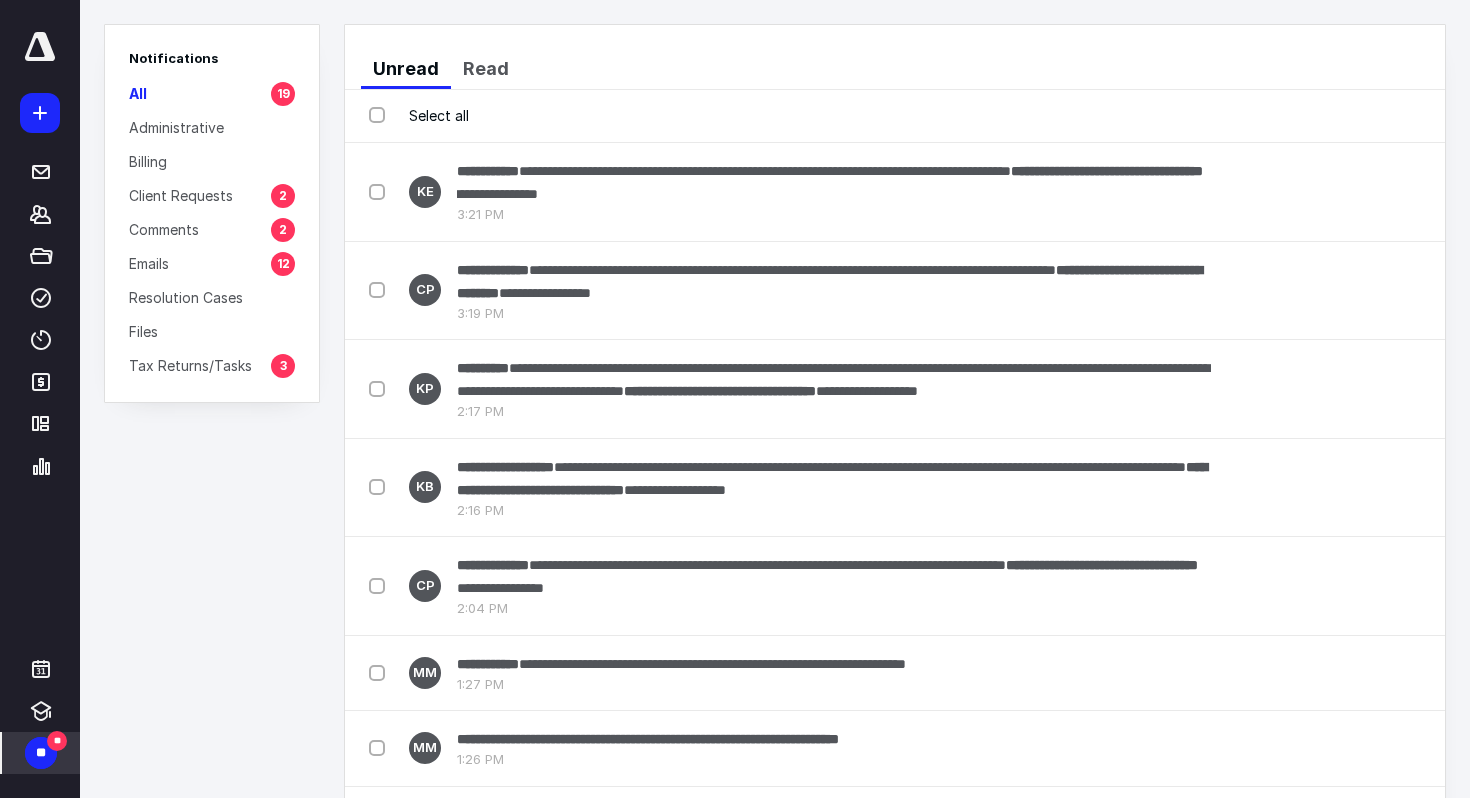 click on "Select all" at bounding box center (895, 116) 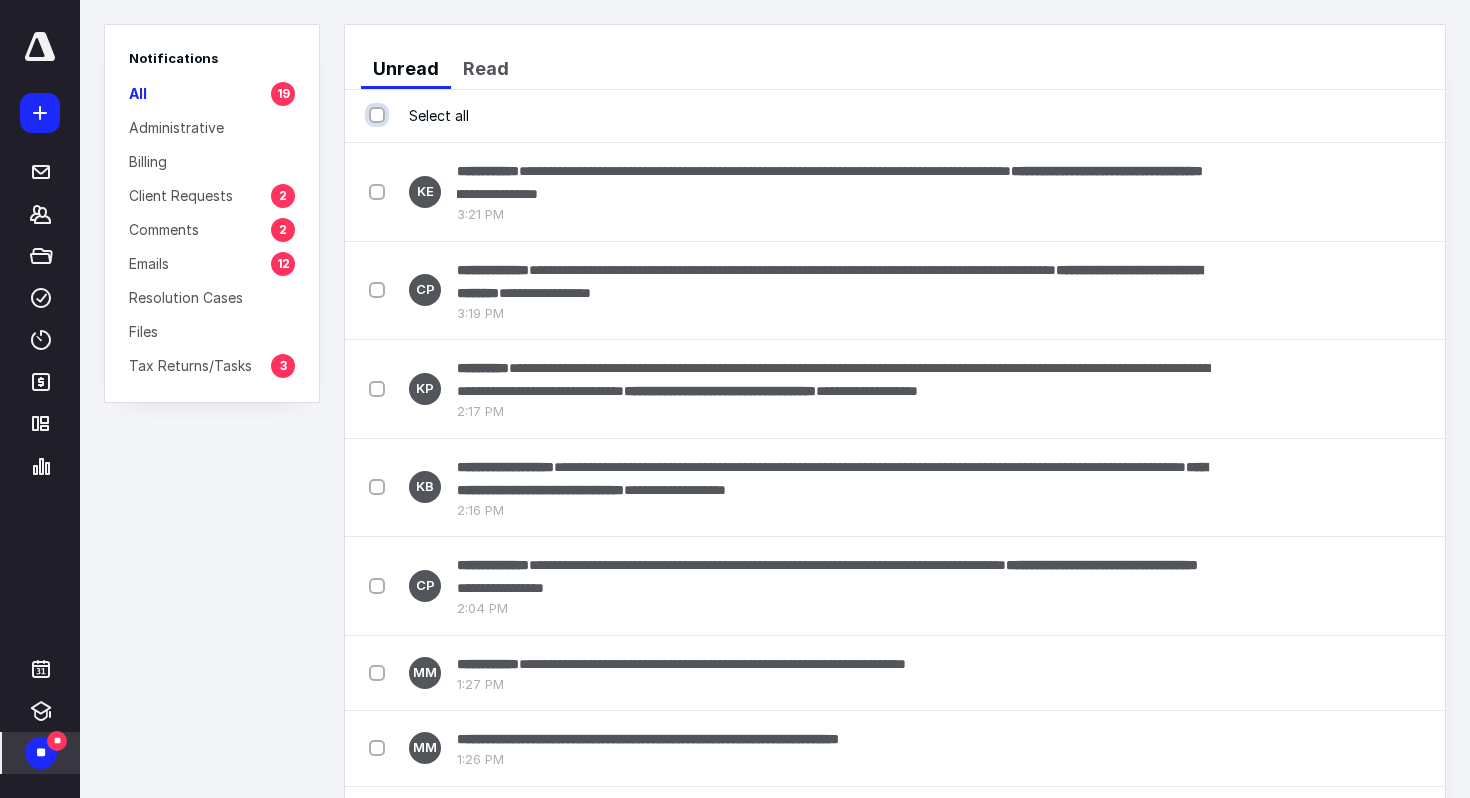 click on "Select all" at bounding box center [379, 115] 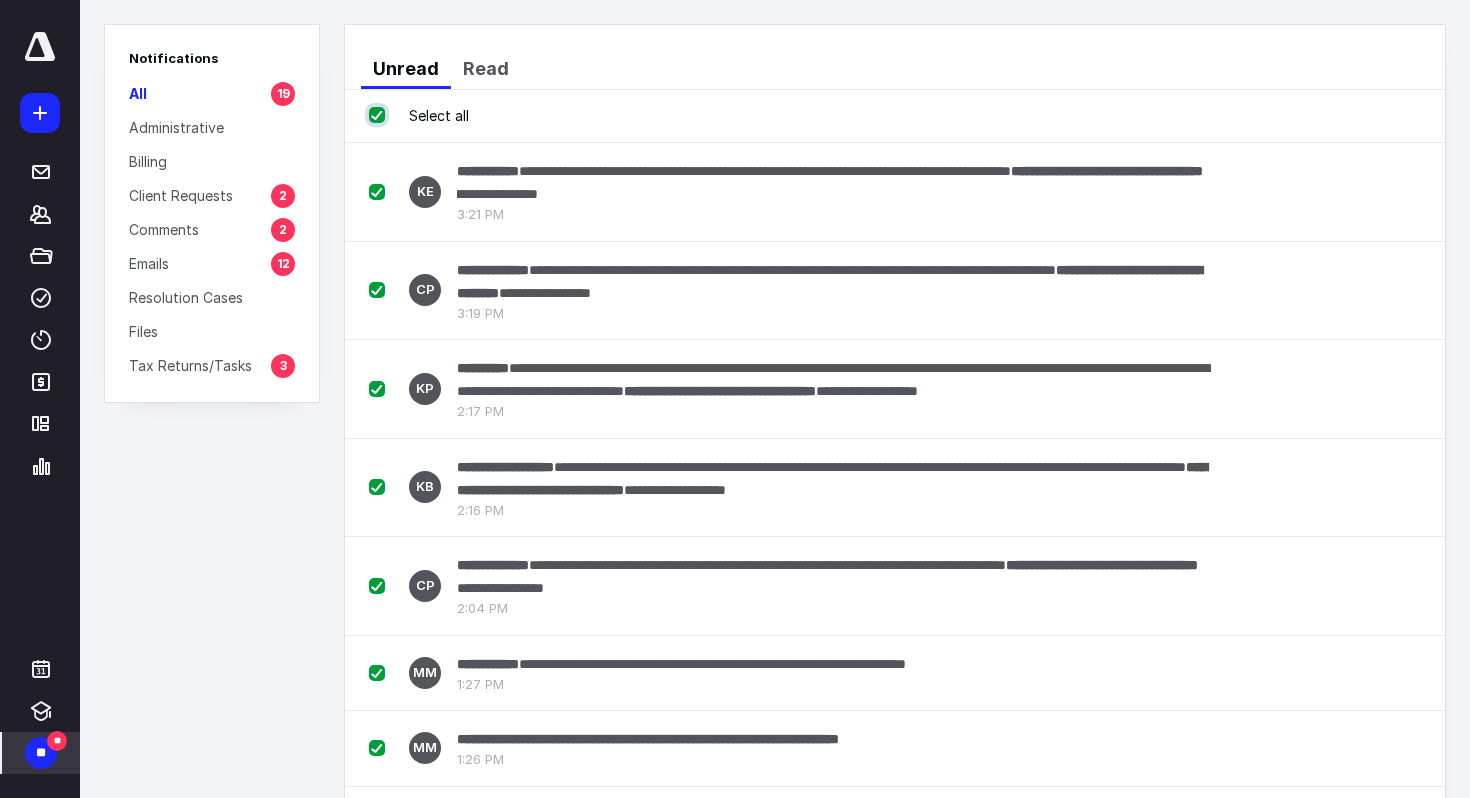 checkbox on "true" 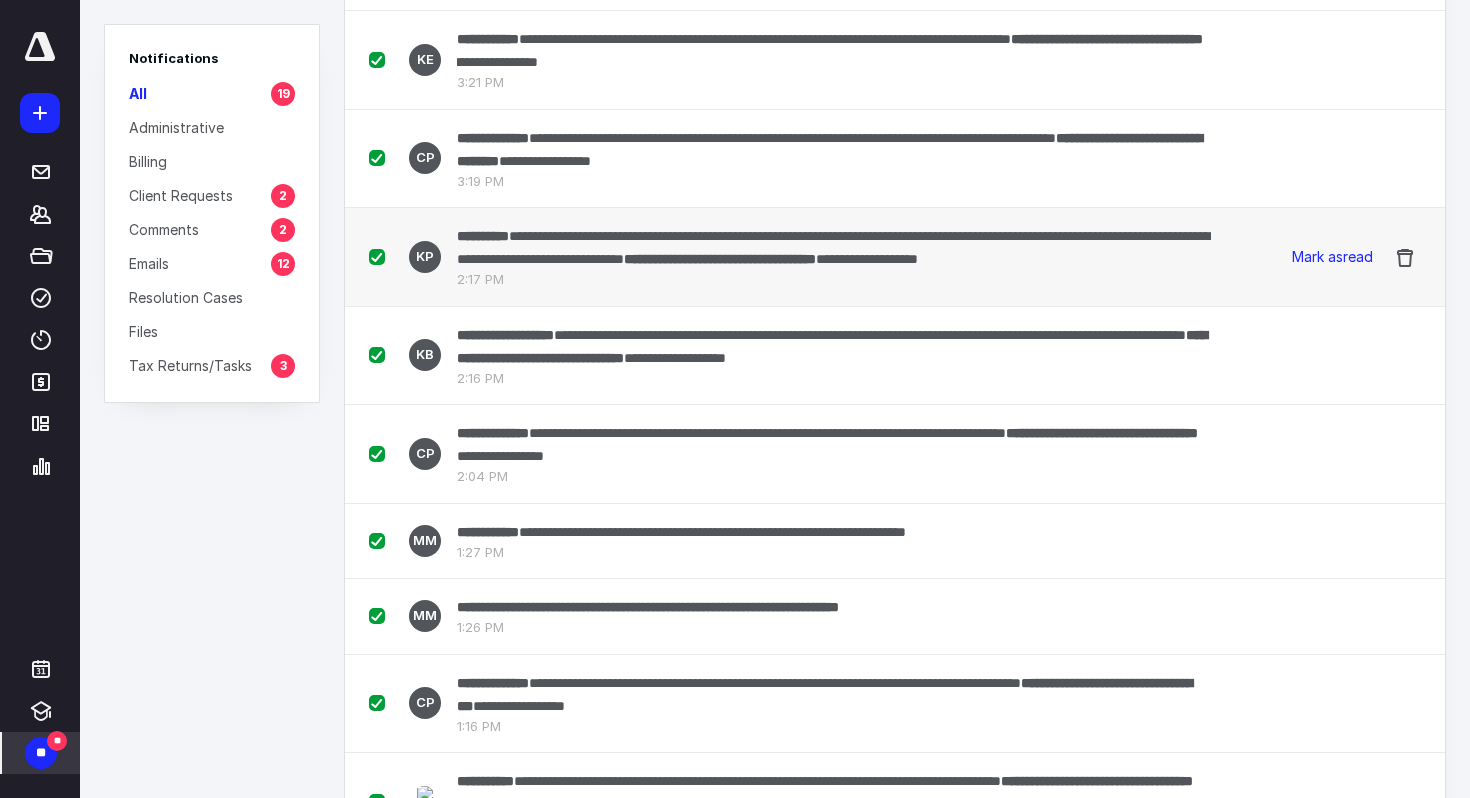 scroll, scrollTop: 143, scrollLeft: 0, axis: vertical 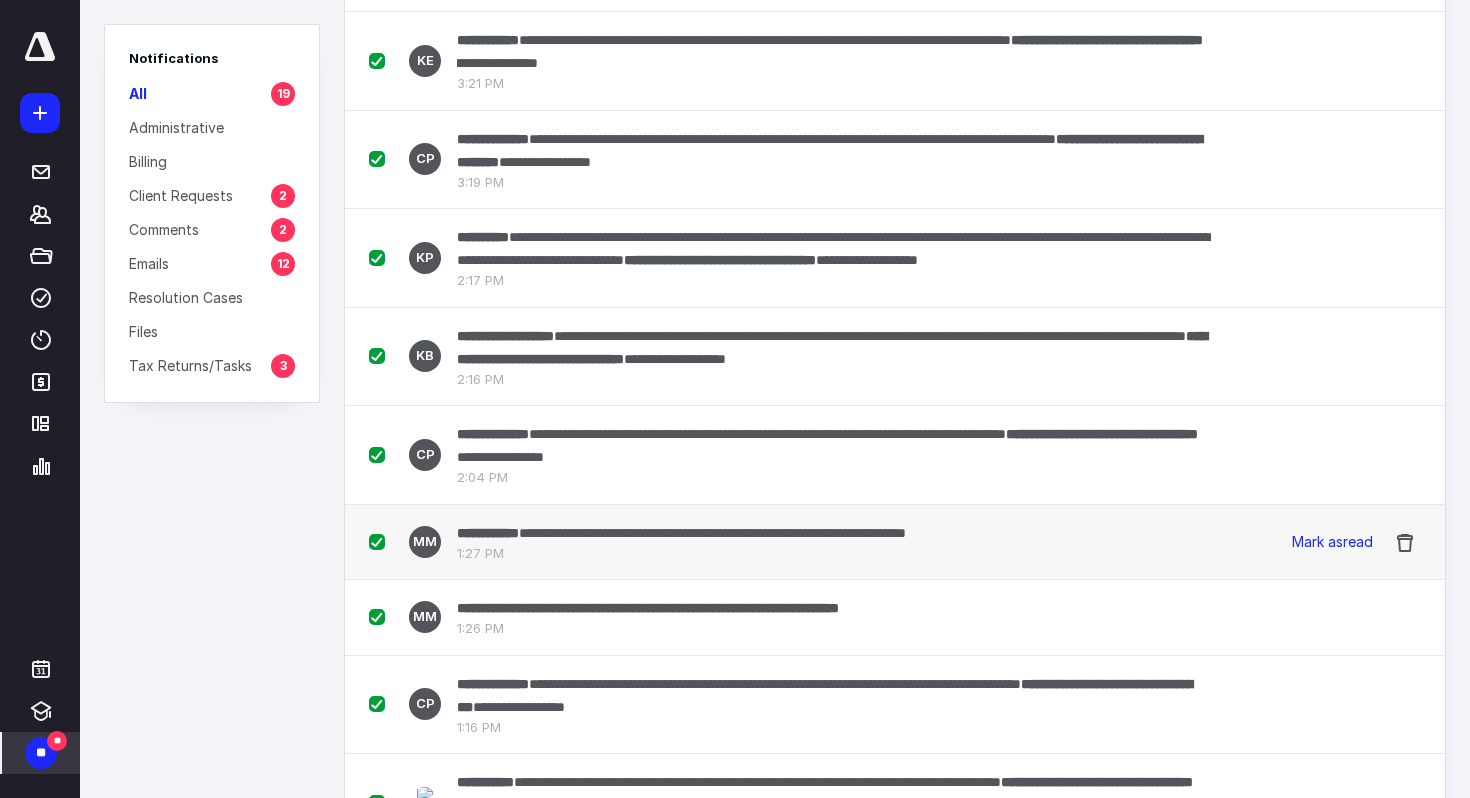 click at bounding box center [381, 541] 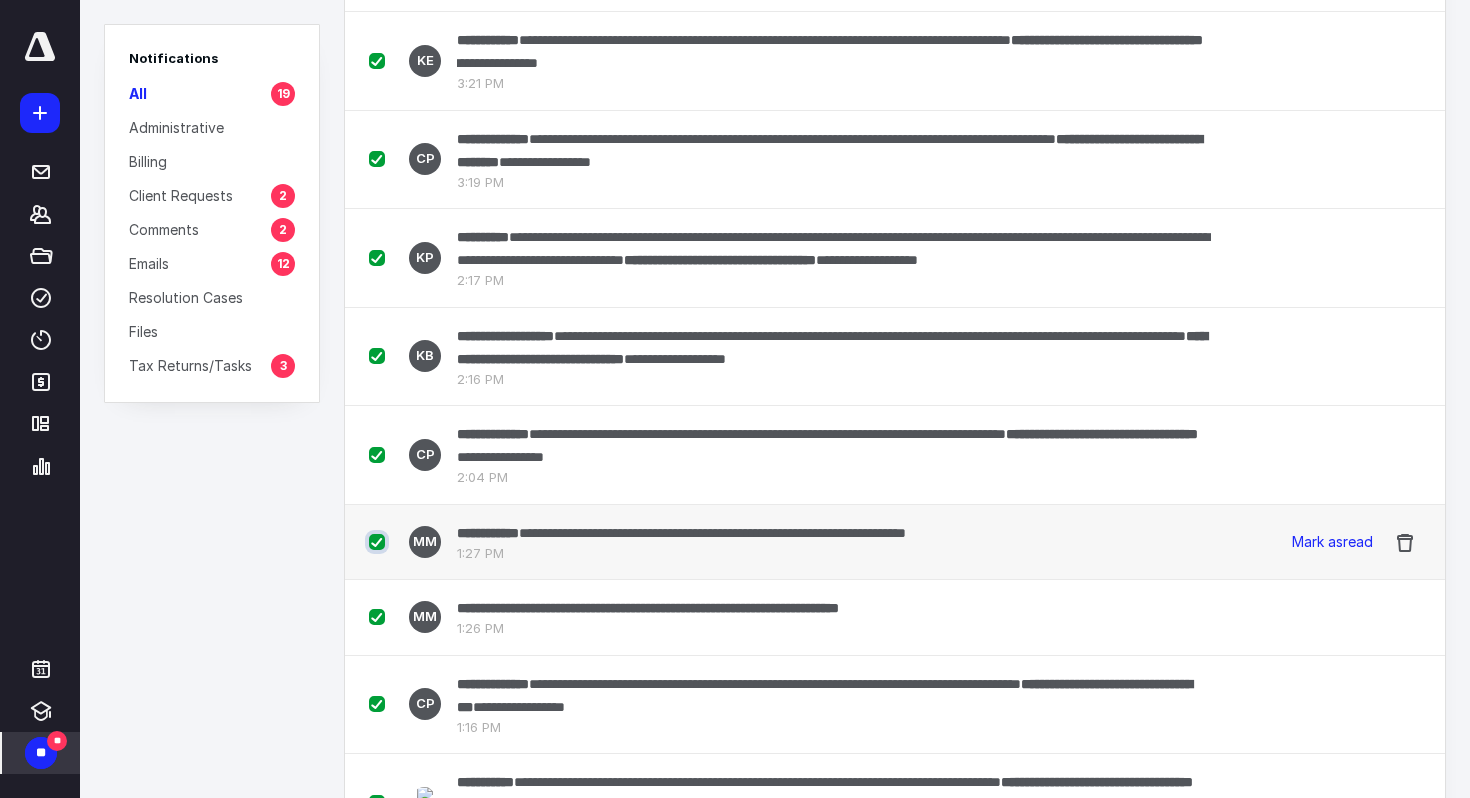 click at bounding box center [379, 542] 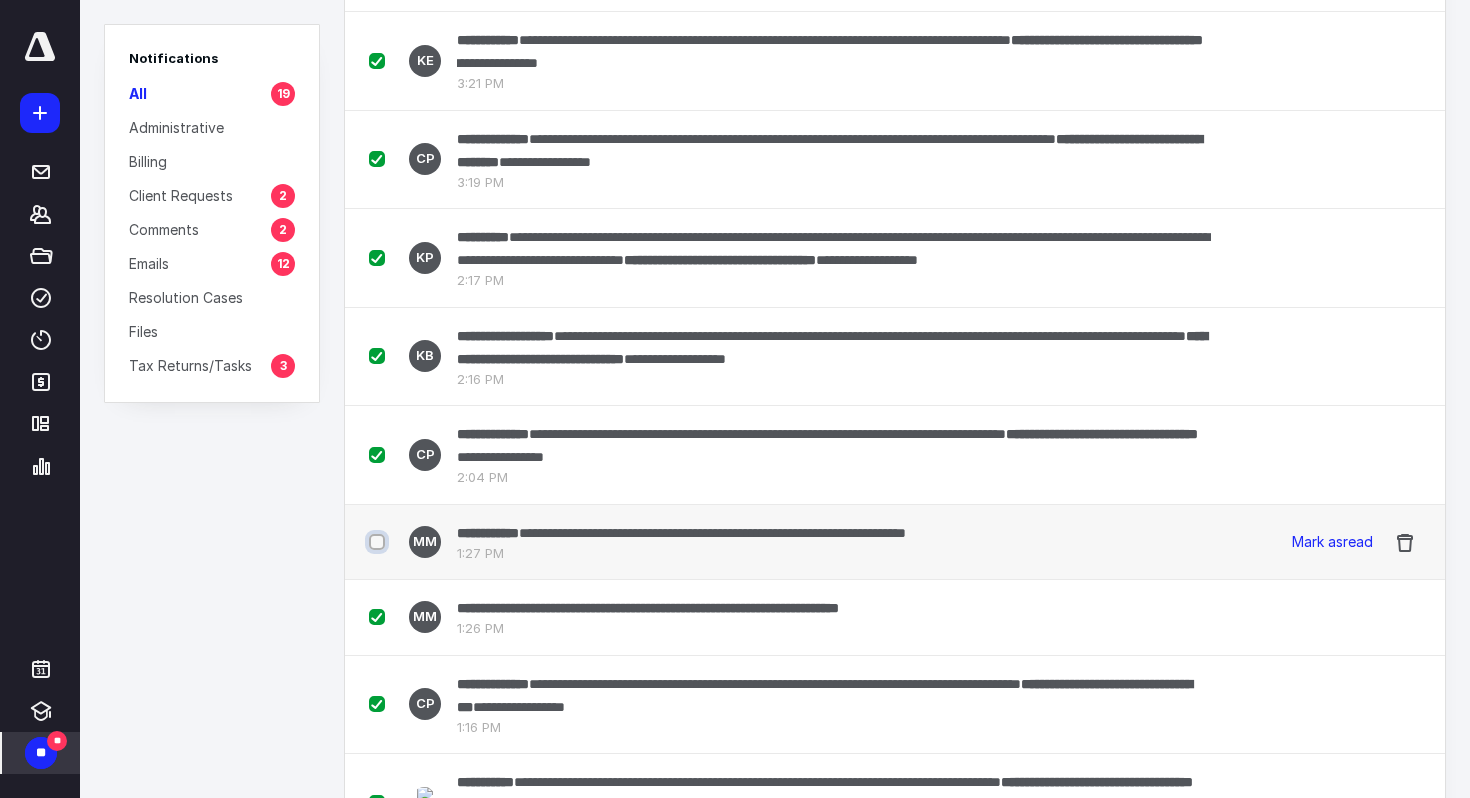 checkbox on "false" 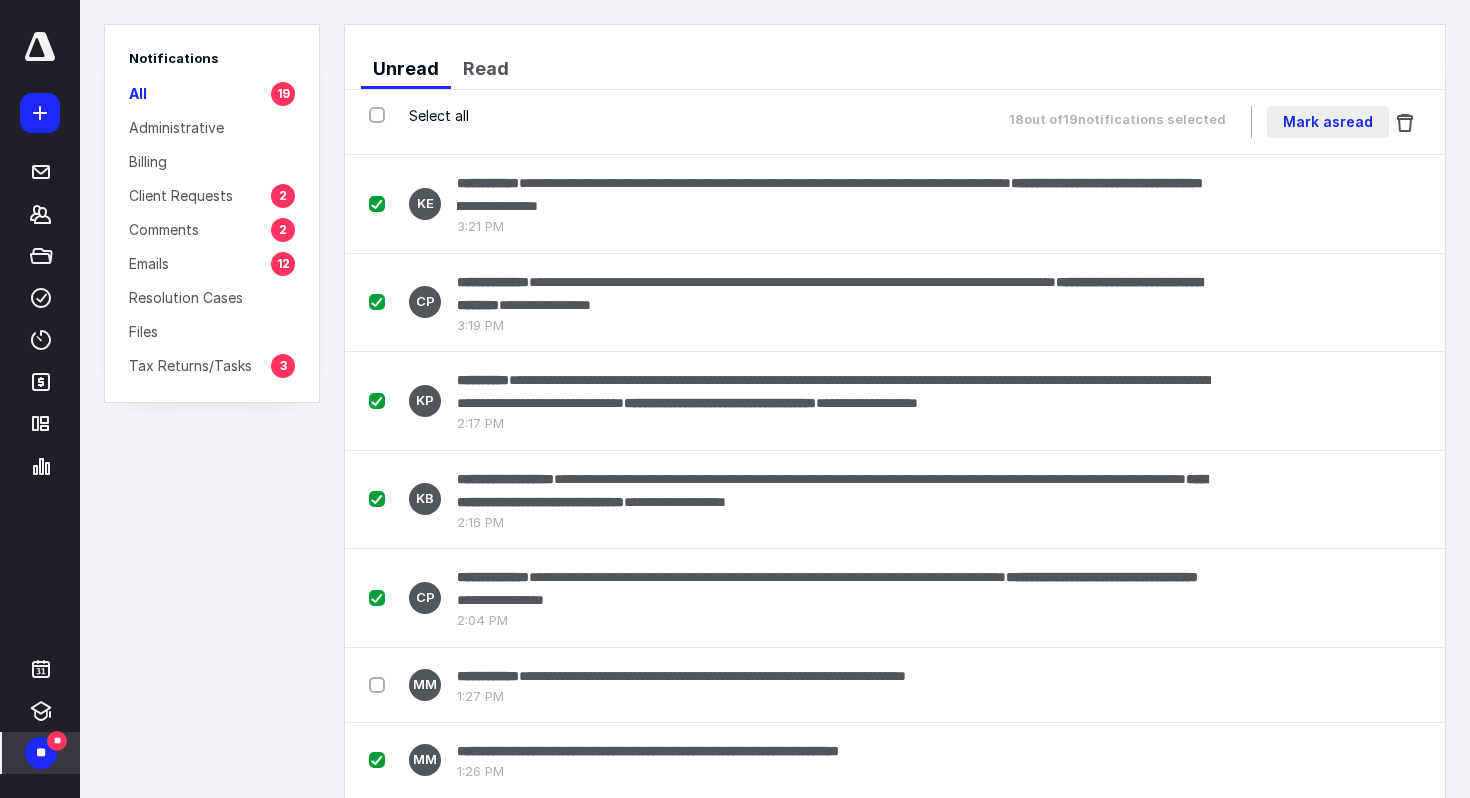 click on "Mark as  read" at bounding box center [1328, 122] 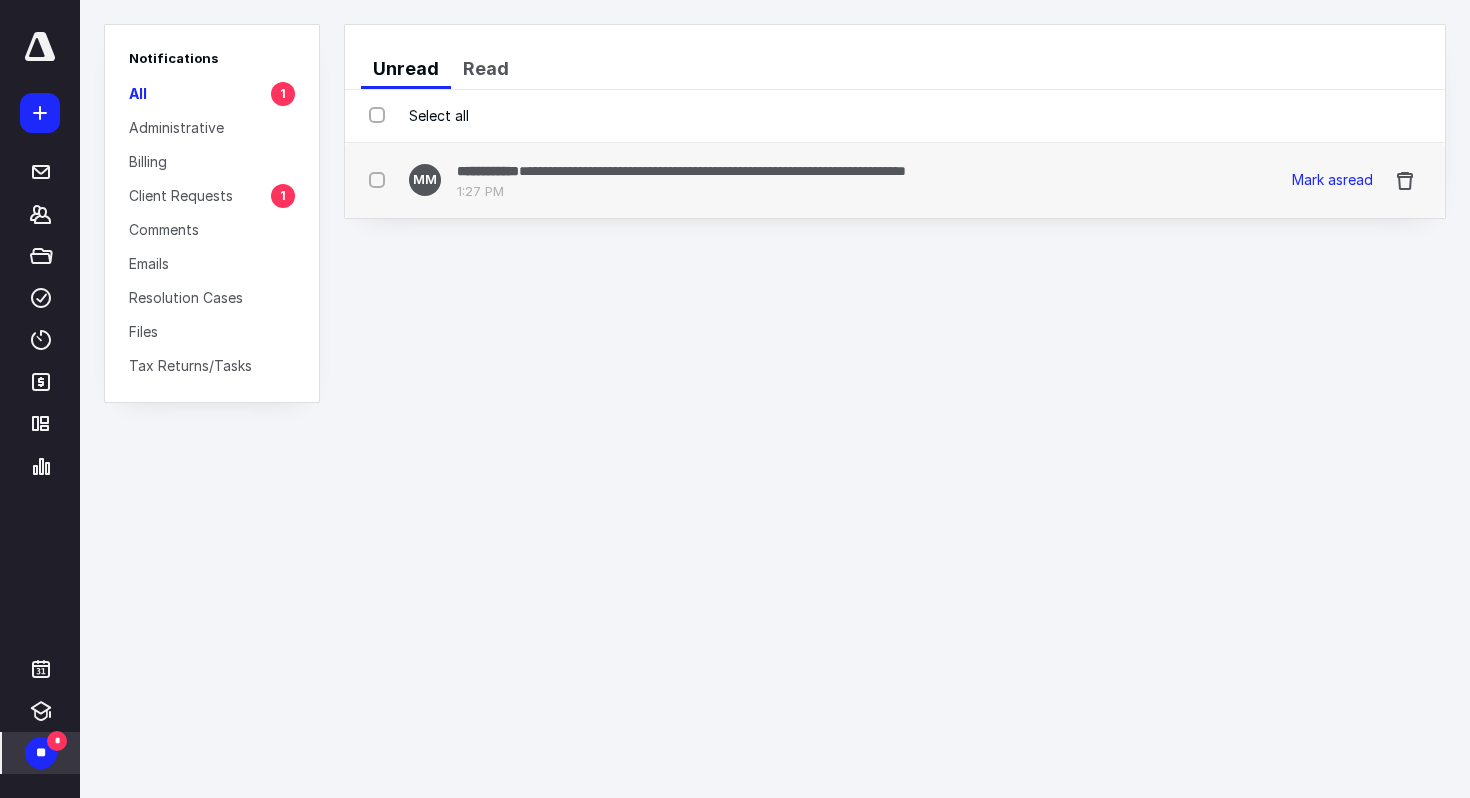 click on "**********" at bounding box center [712, 171] 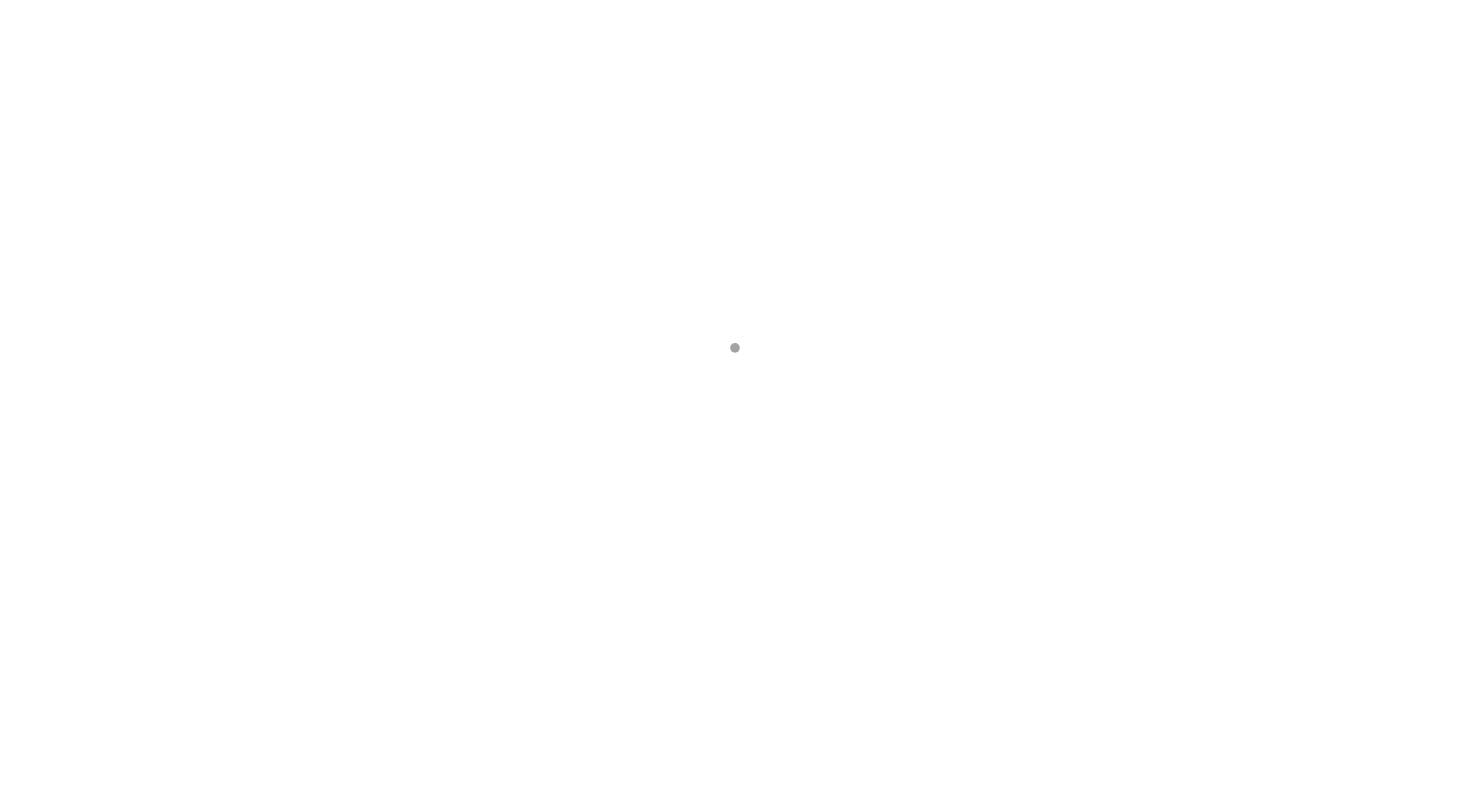 scroll, scrollTop: 0, scrollLeft: 0, axis: both 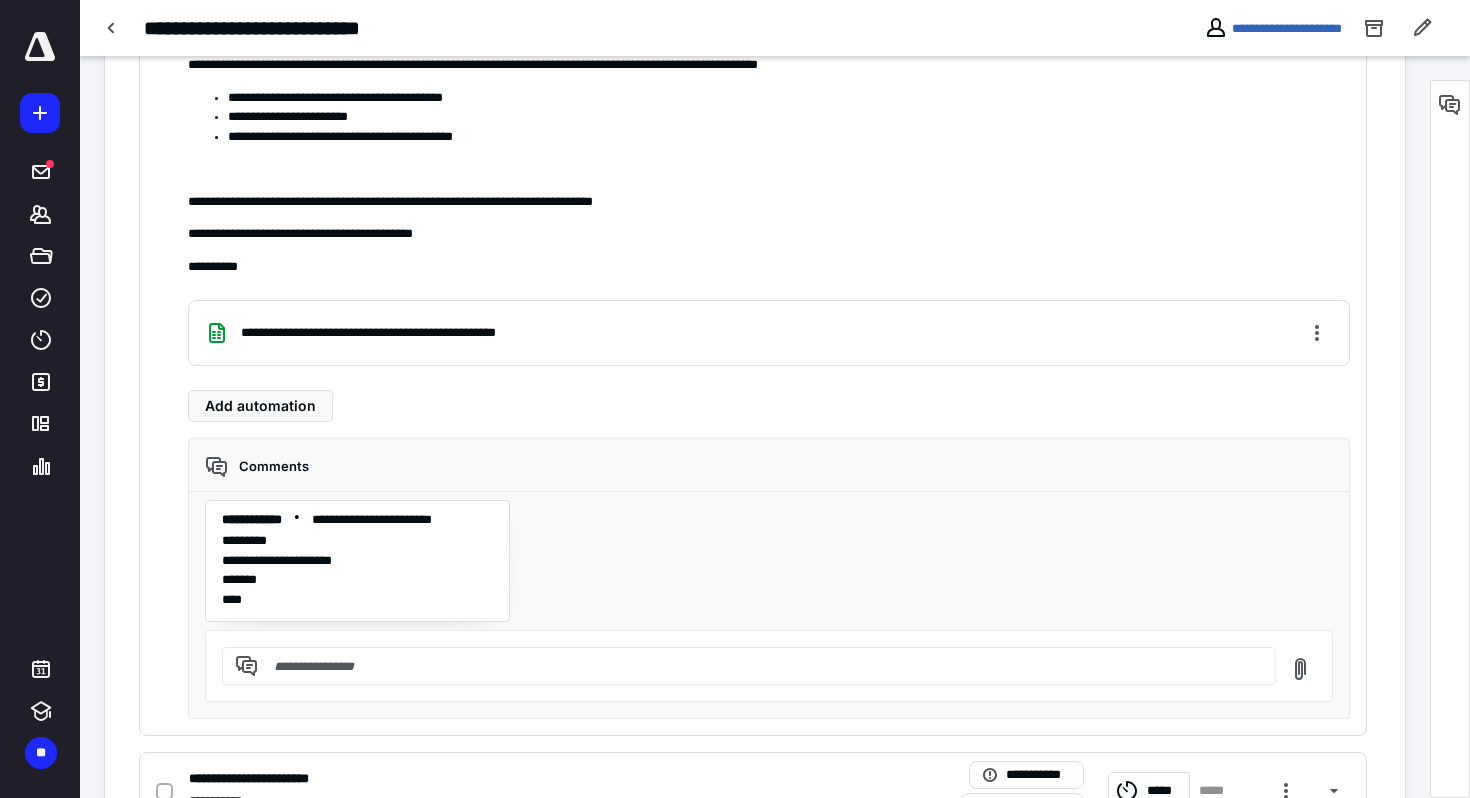 click on "**********" at bounding box center [410, 333] 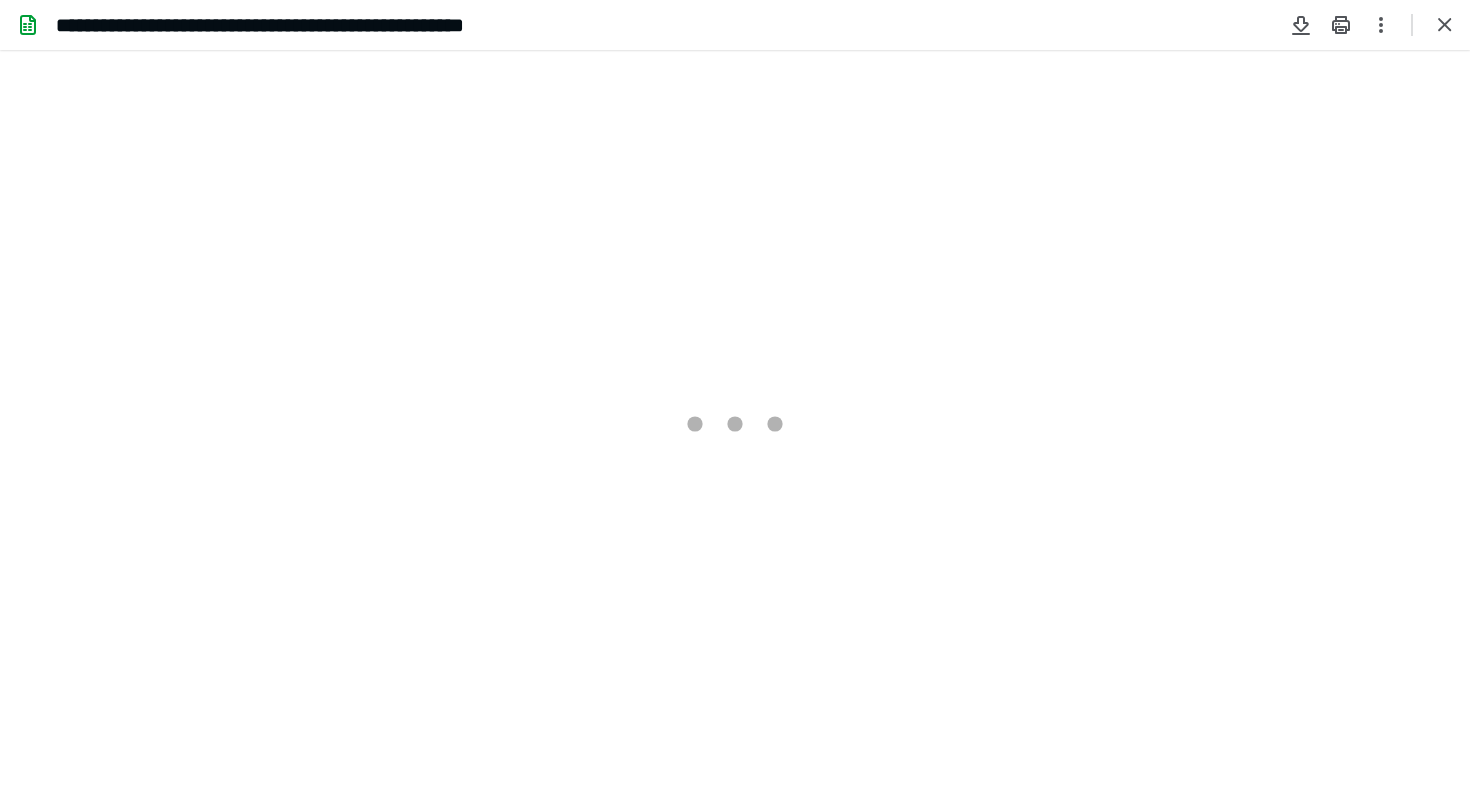 scroll, scrollTop: 0, scrollLeft: 0, axis: both 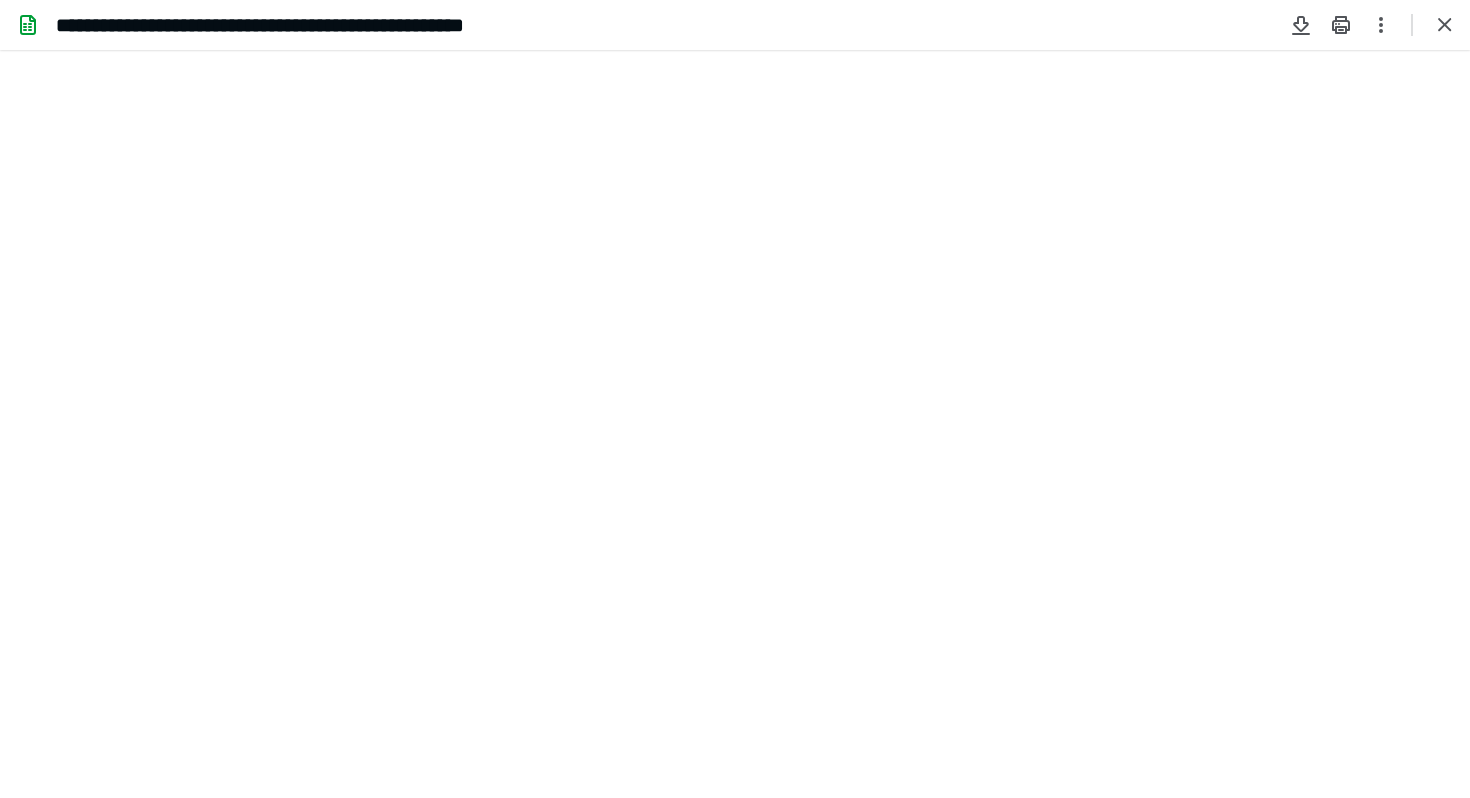 type on "172" 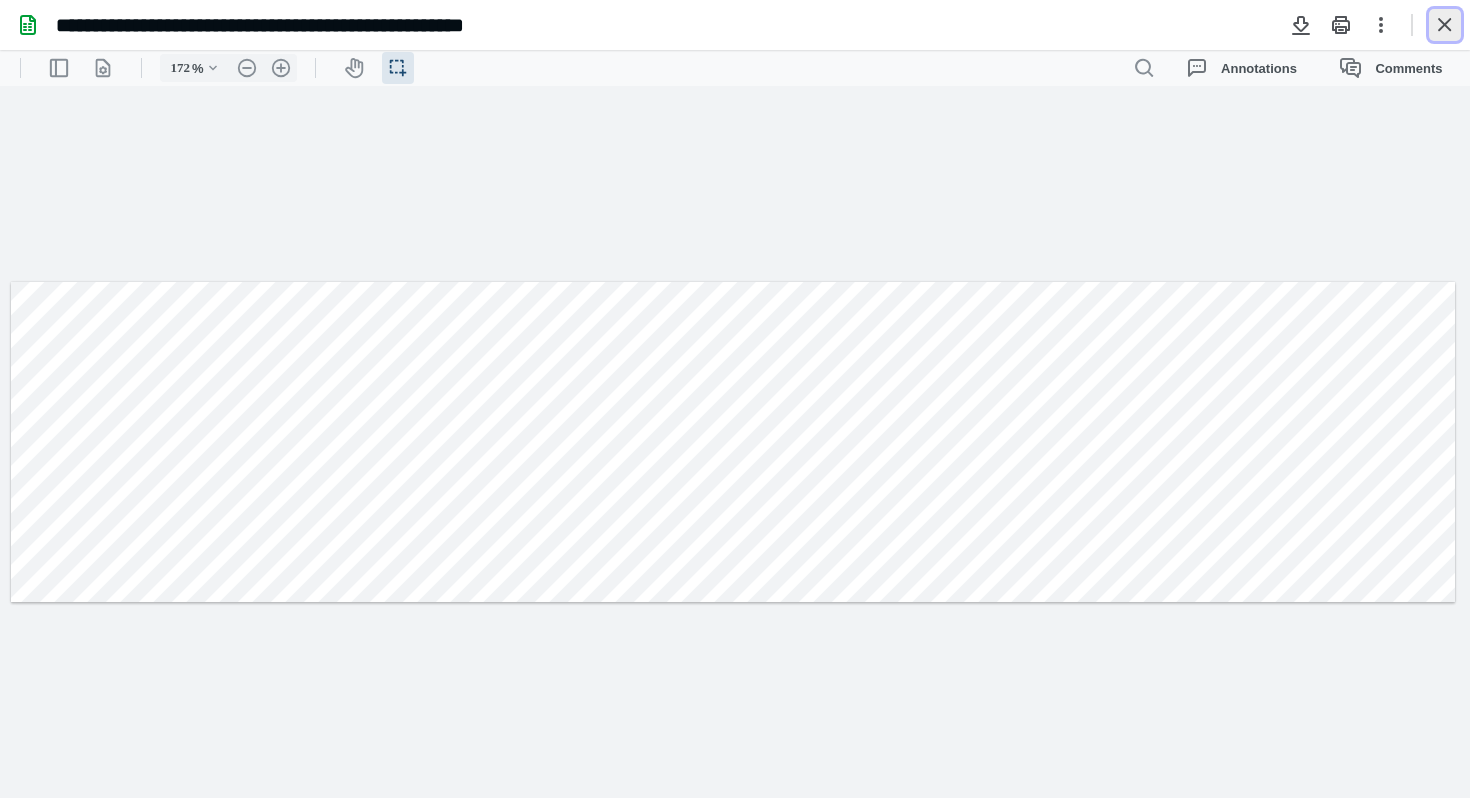 click at bounding box center [1445, 25] 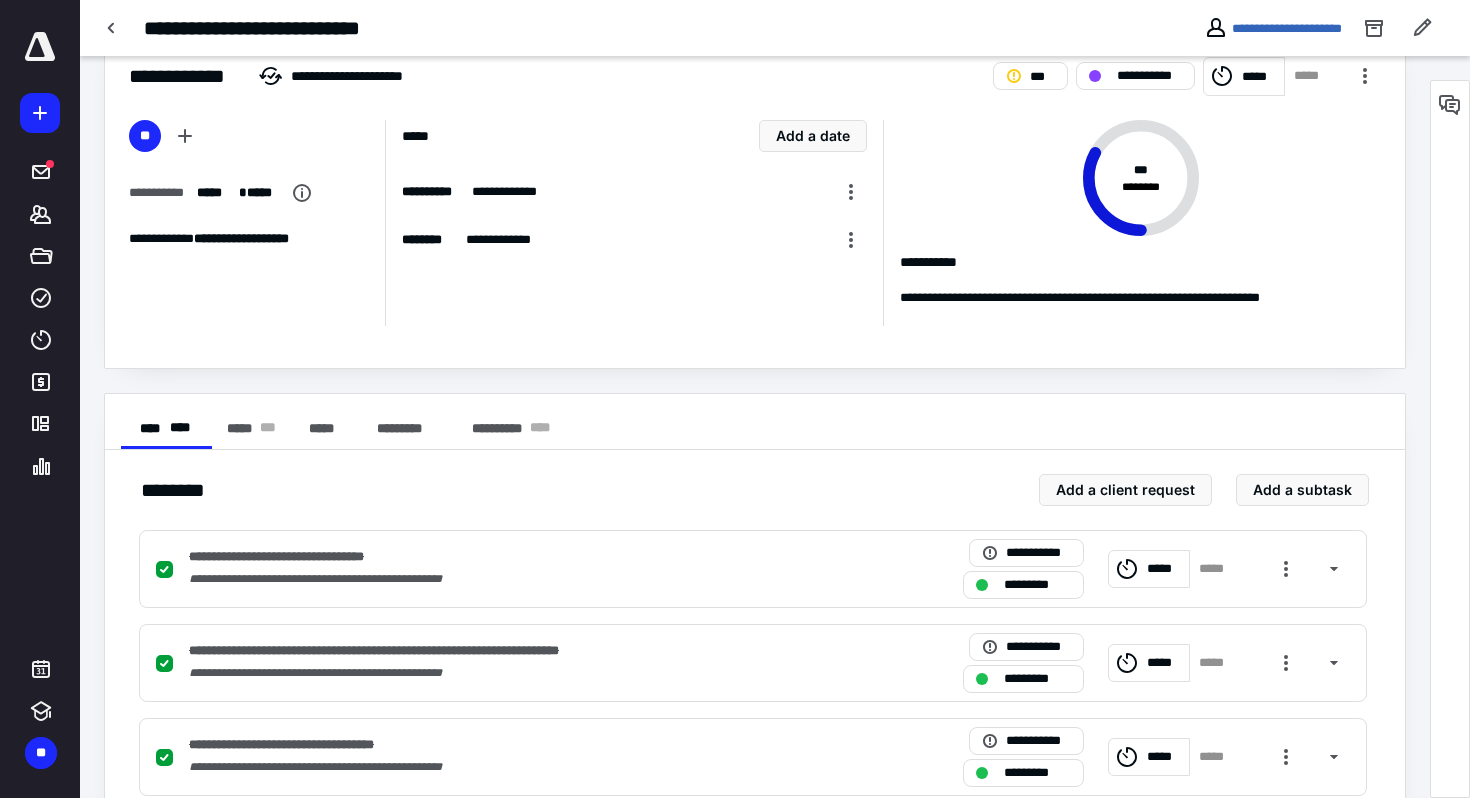 scroll, scrollTop: 0, scrollLeft: 0, axis: both 